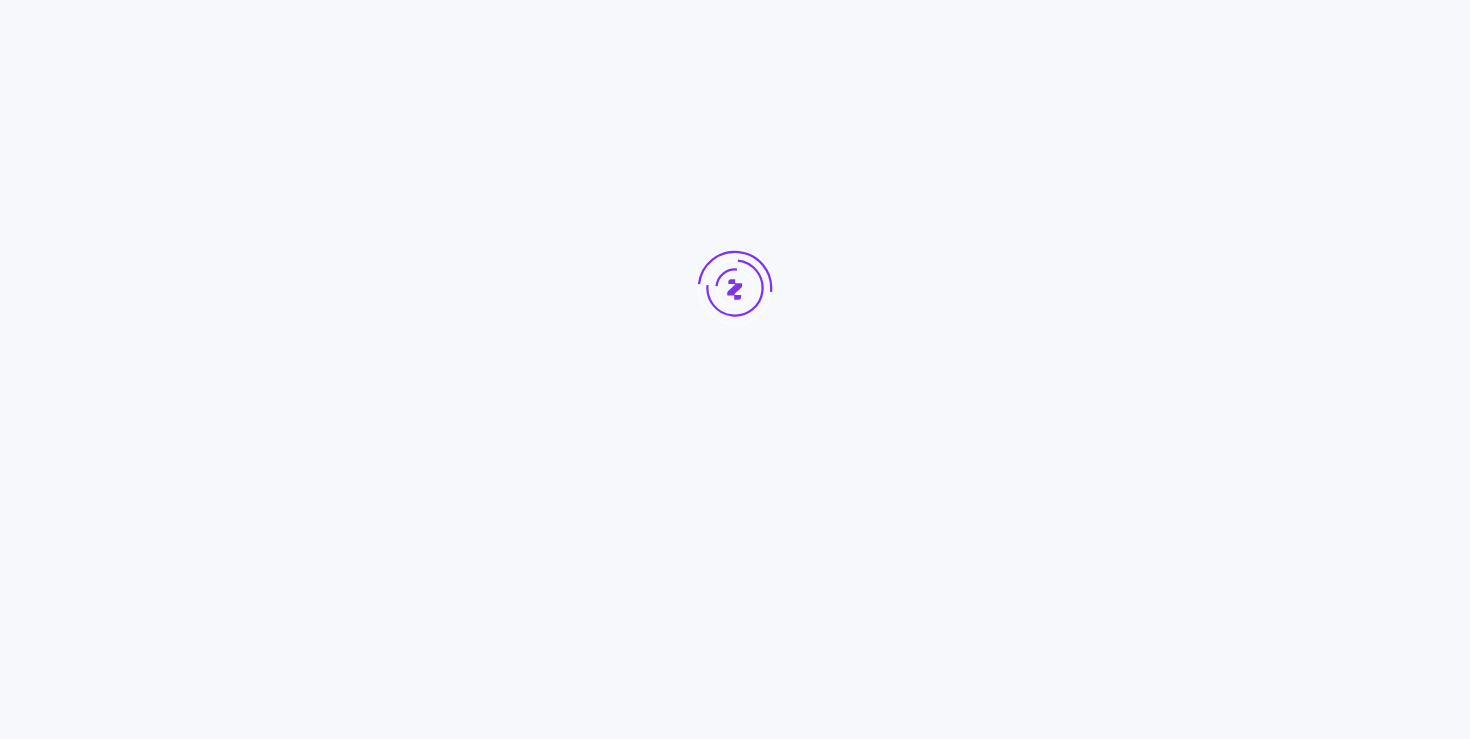 scroll, scrollTop: 0, scrollLeft: 0, axis: both 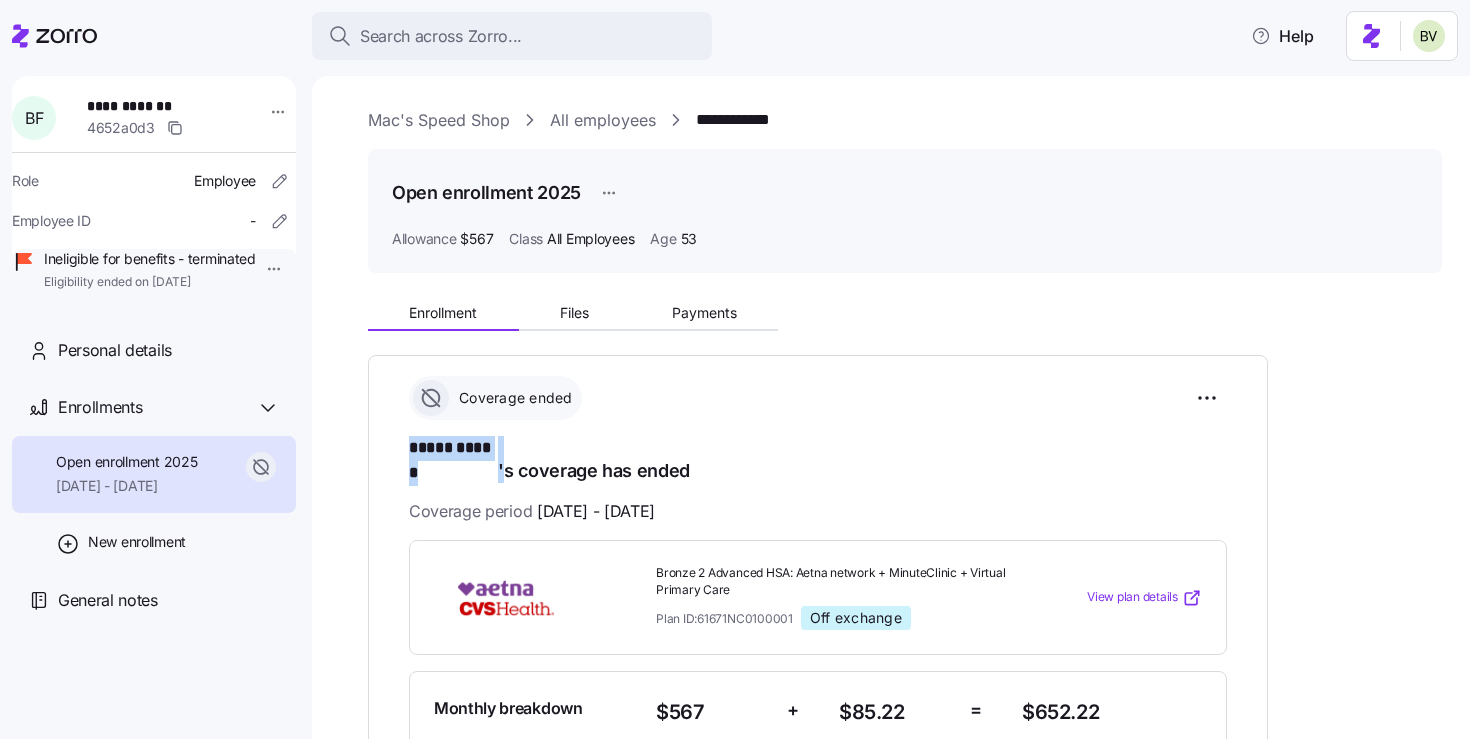 drag, startPoint x: 503, startPoint y: 454, endPoint x: 408, endPoint y: 450, distance: 95.084175 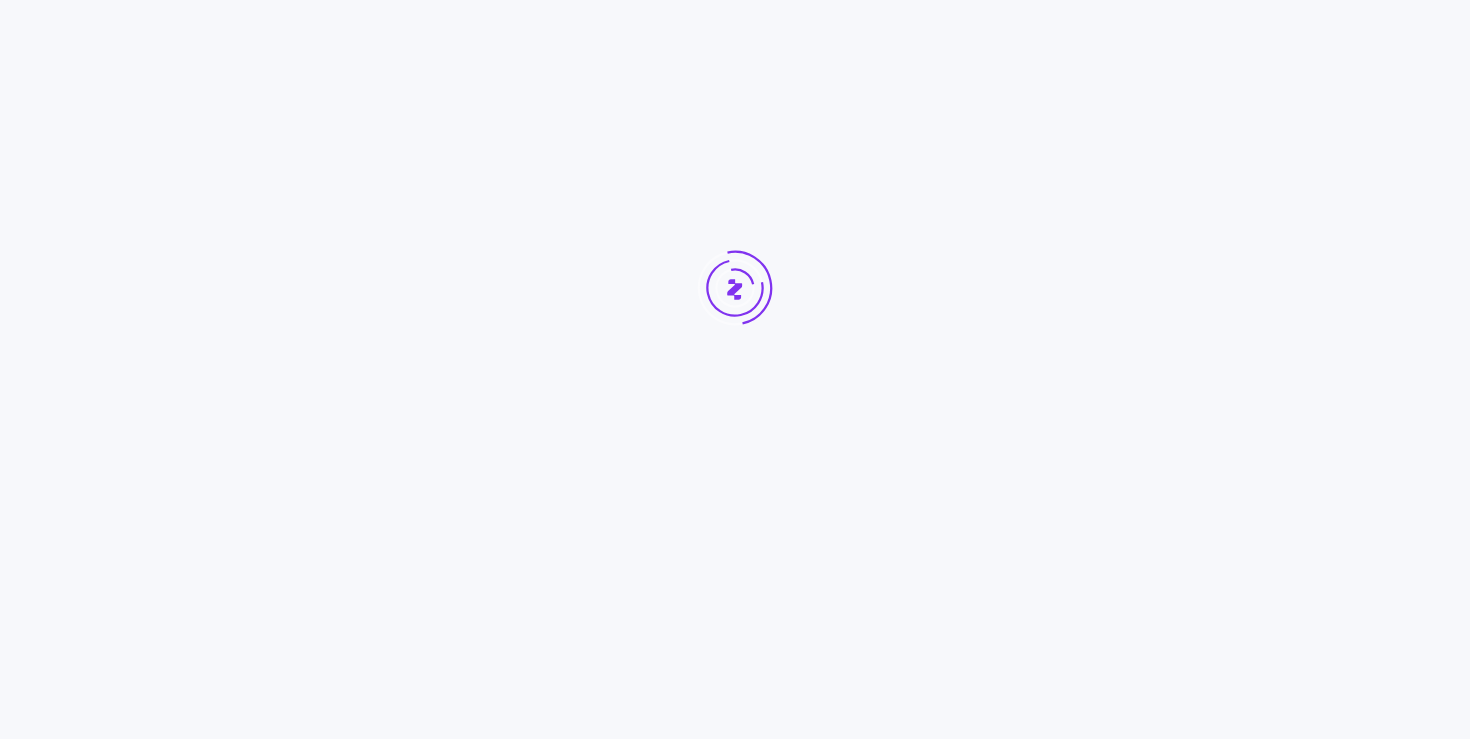 scroll, scrollTop: 0, scrollLeft: 0, axis: both 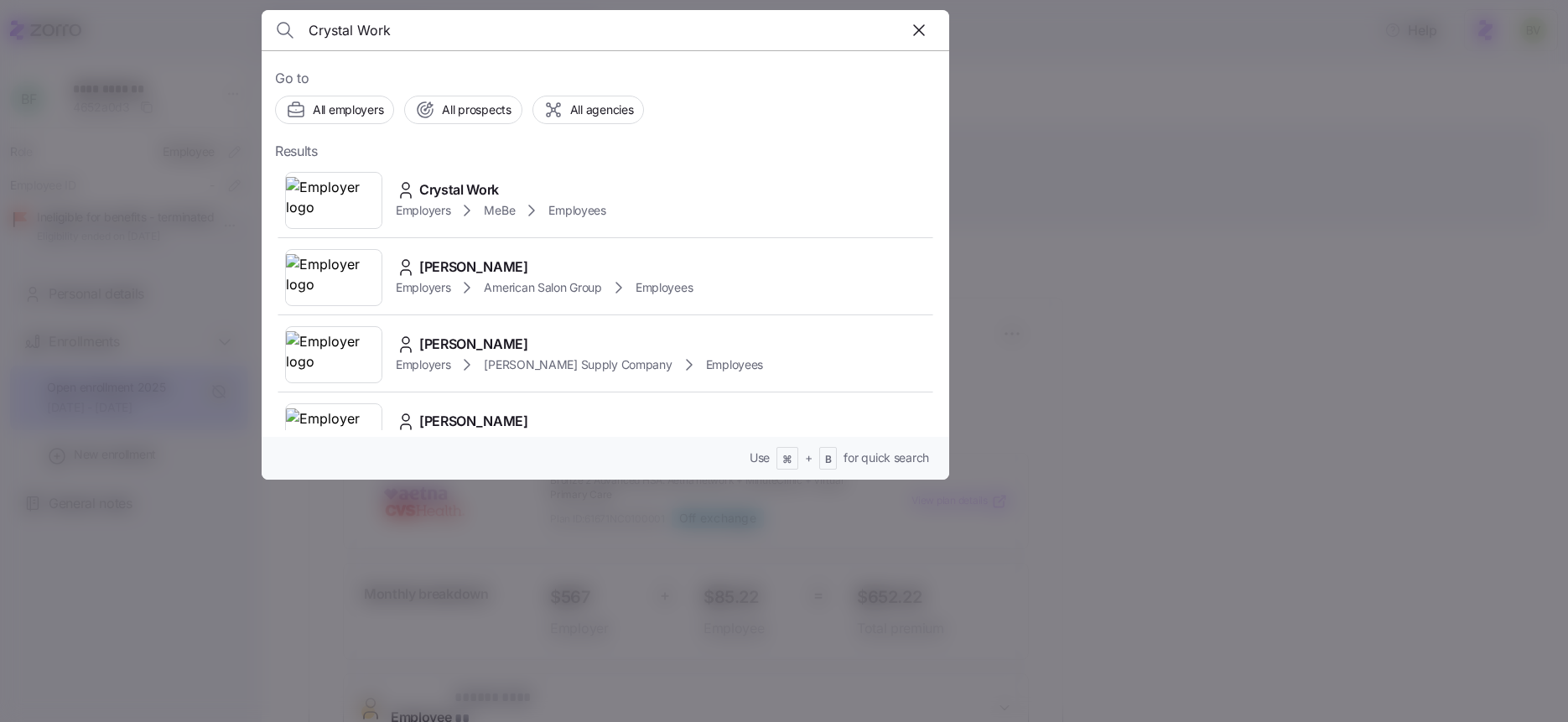 click on "Crystal Work" at bounding box center [523, 30] 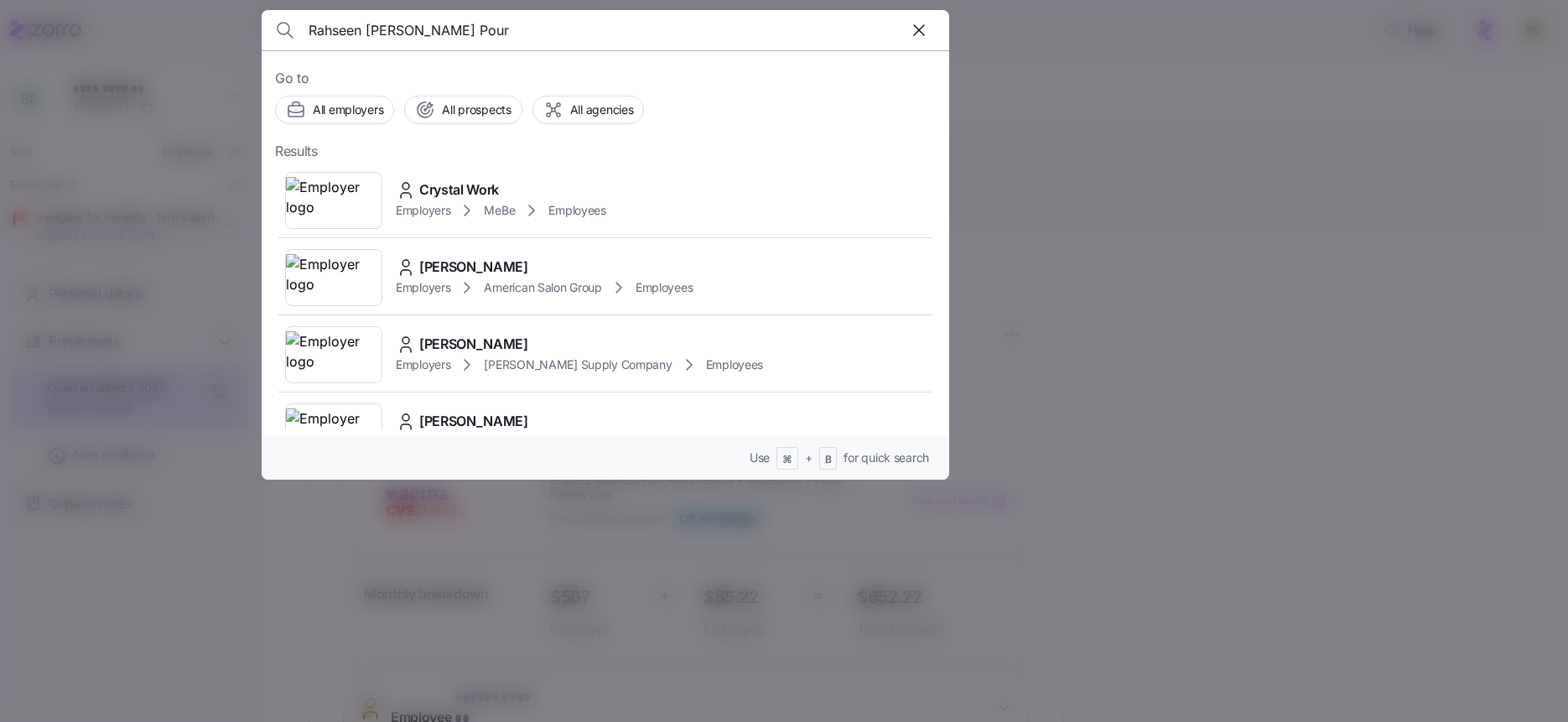 type on "Rahseen Esmail Pour" 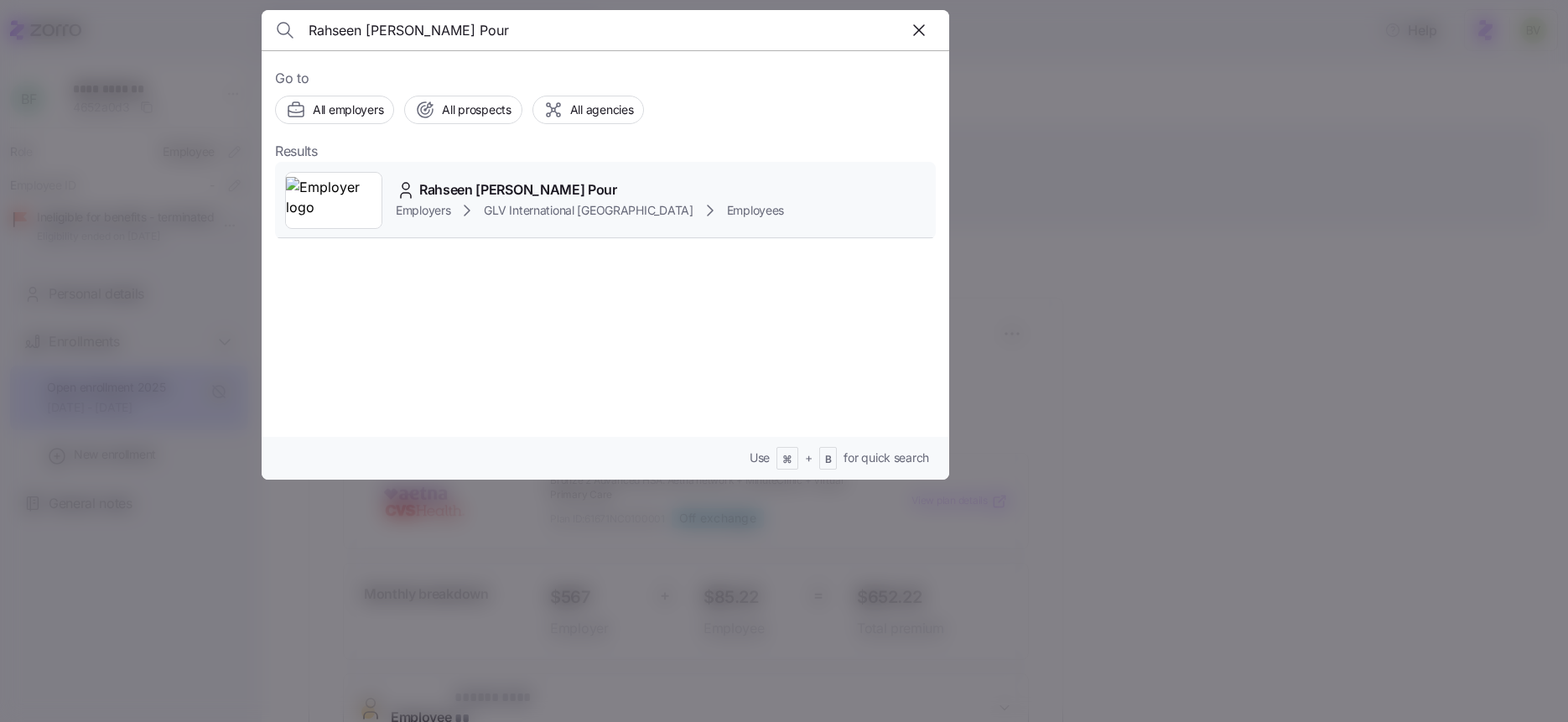 click at bounding box center [334, 200] 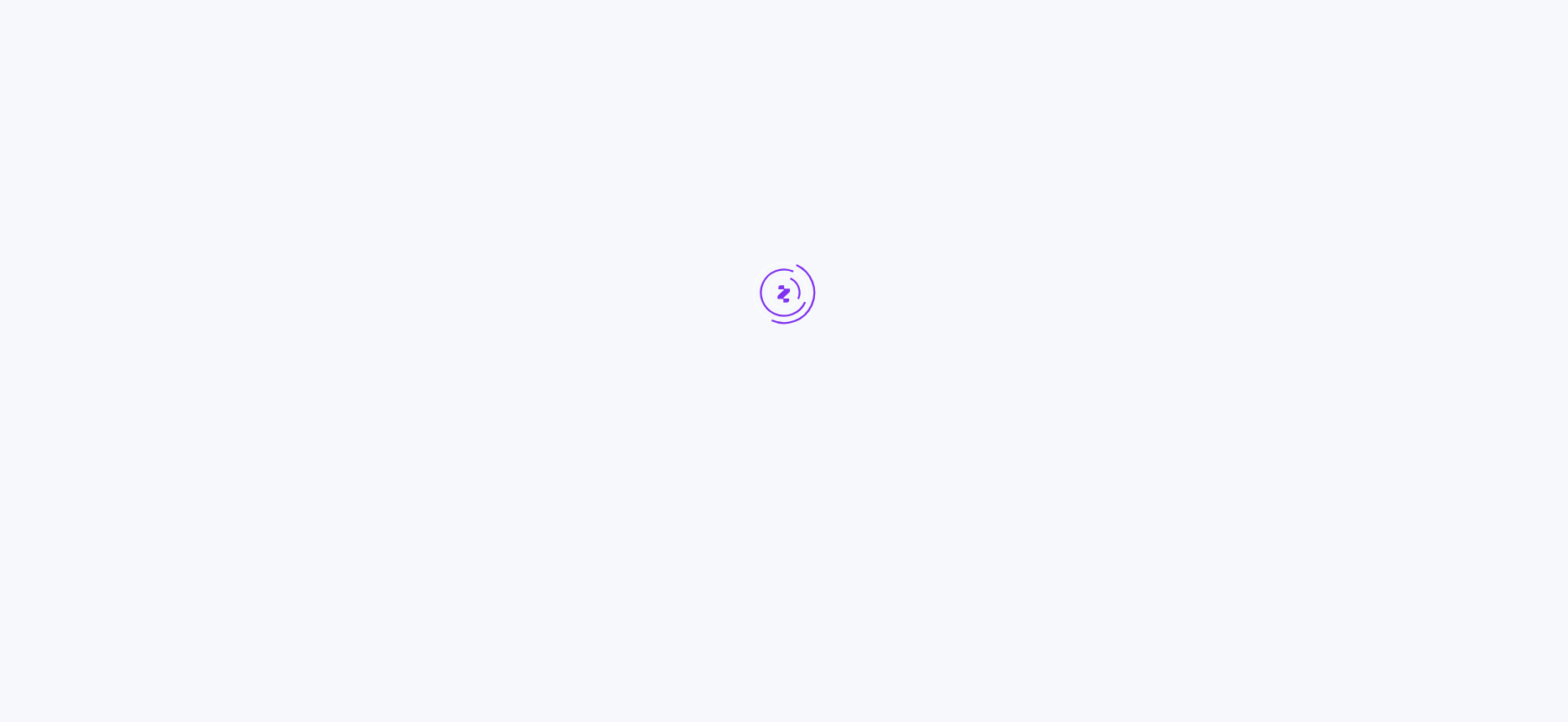 scroll, scrollTop: 0, scrollLeft: 0, axis: both 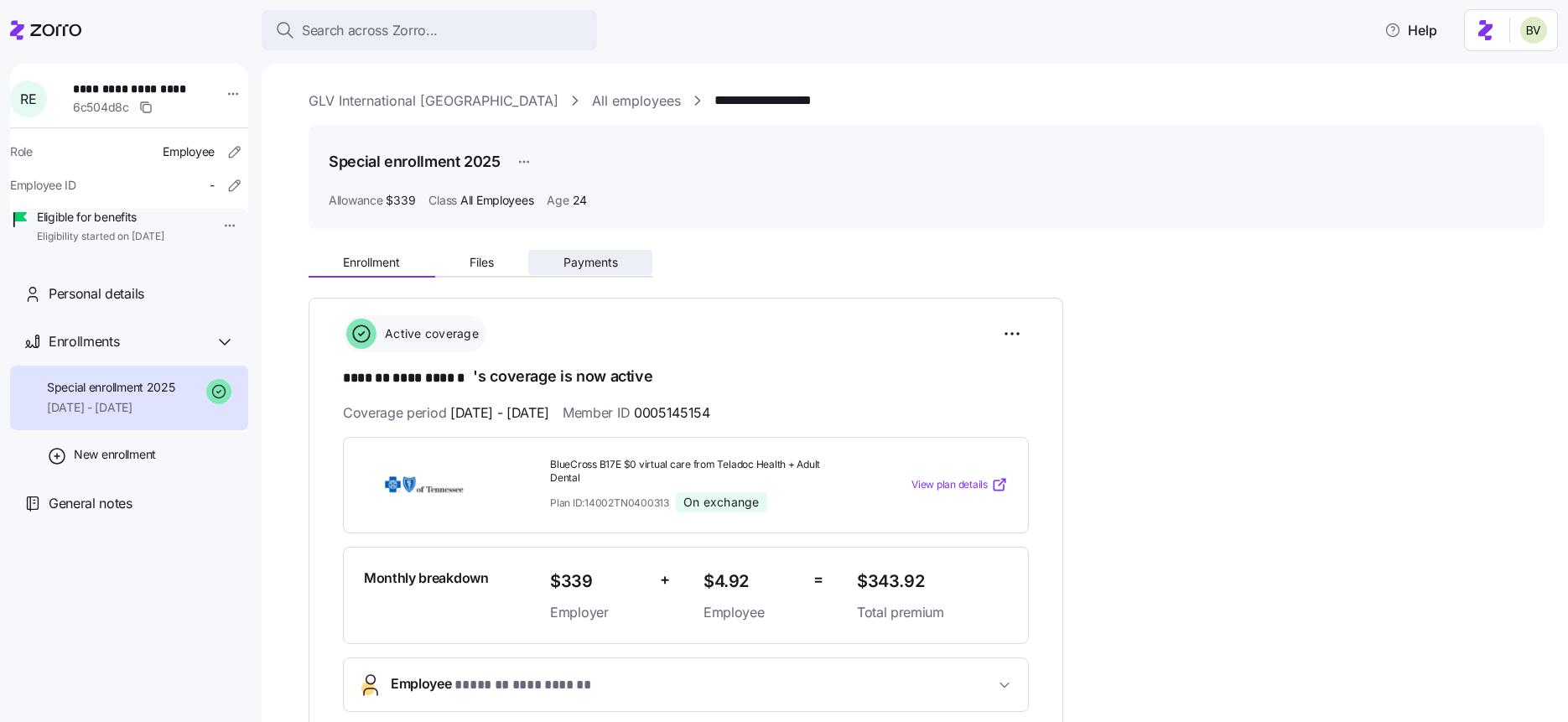 click on "Payments" at bounding box center (590, 262) 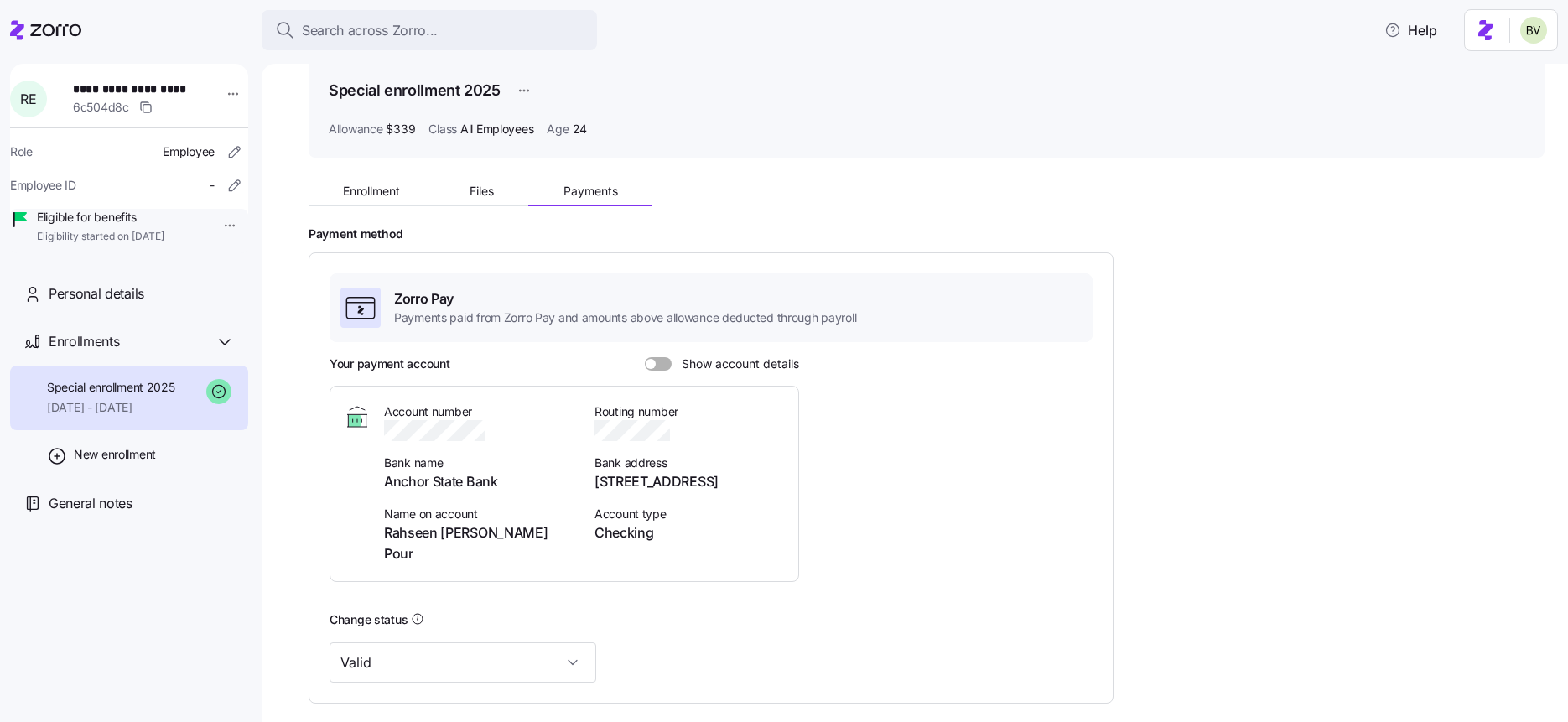 scroll, scrollTop: 0, scrollLeft: 0, axis: both 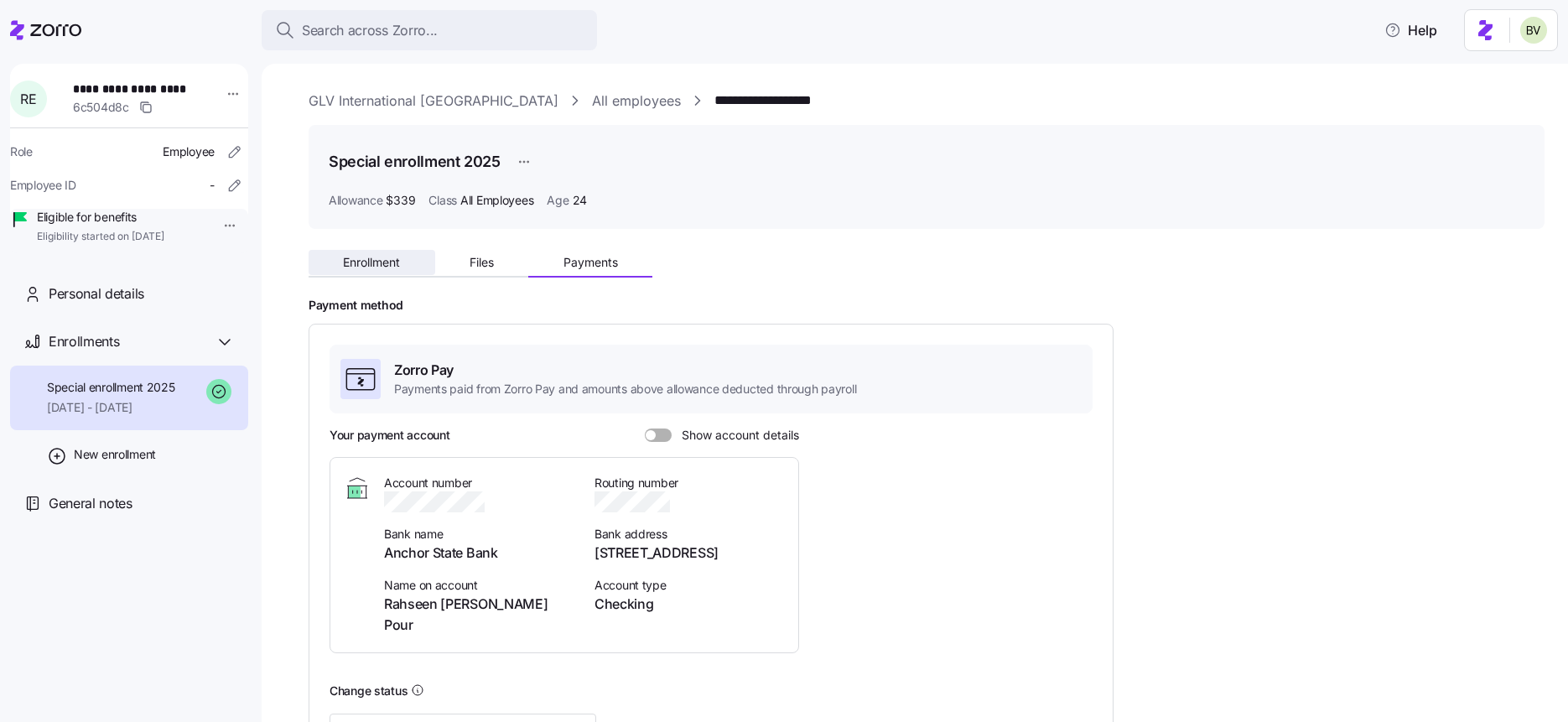 click on "Enrollment" at bounding box center (371, 262) 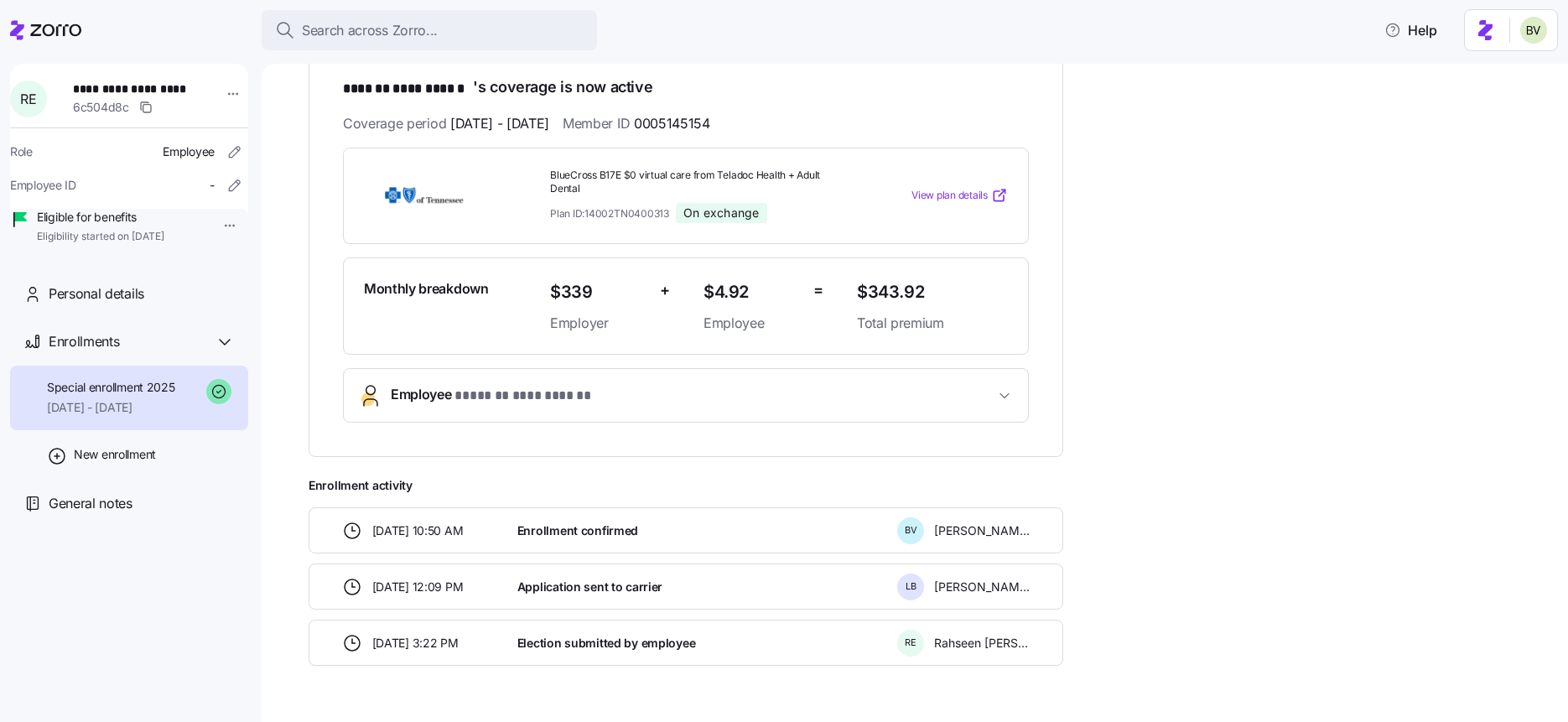 scroll, scrollTop: 332, scrollLeft: 0, axis: vertical 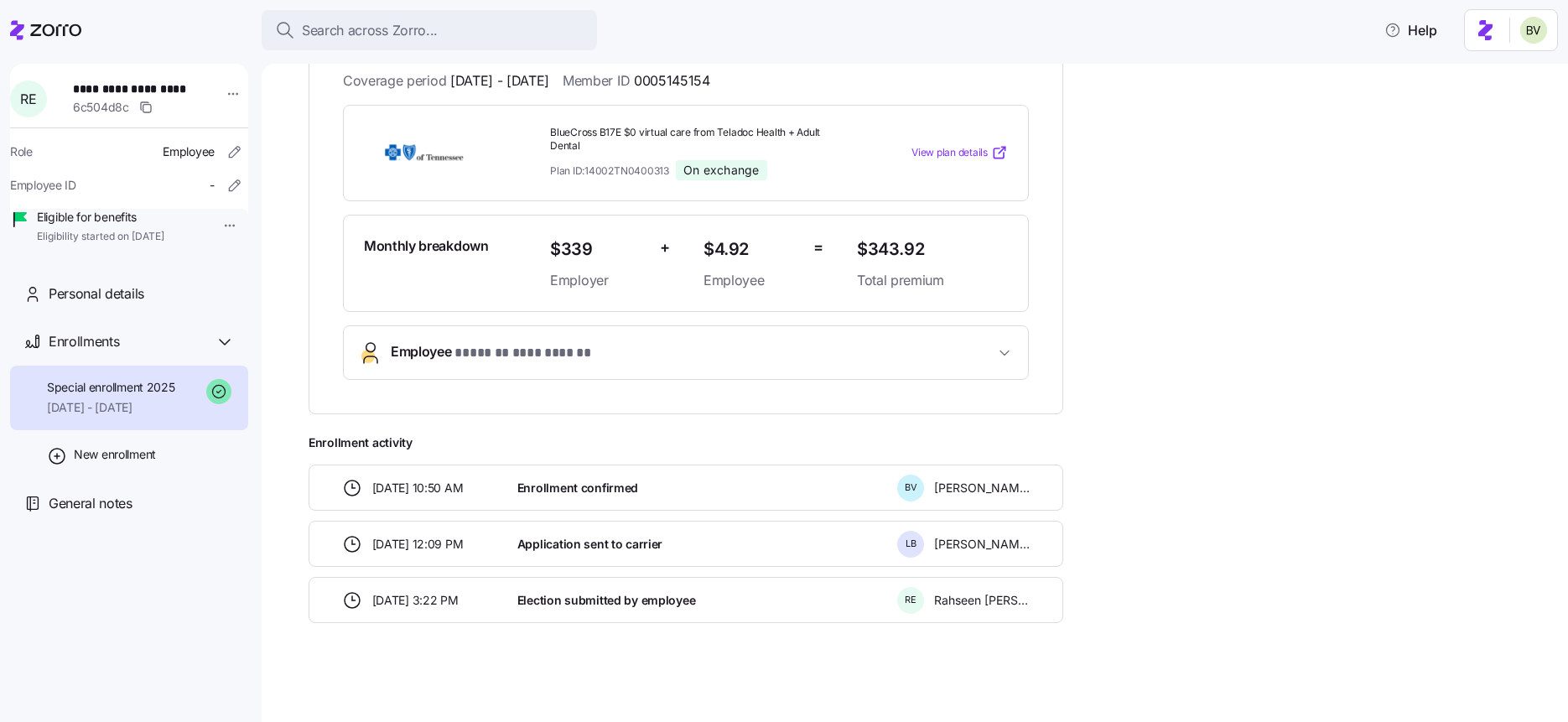 click 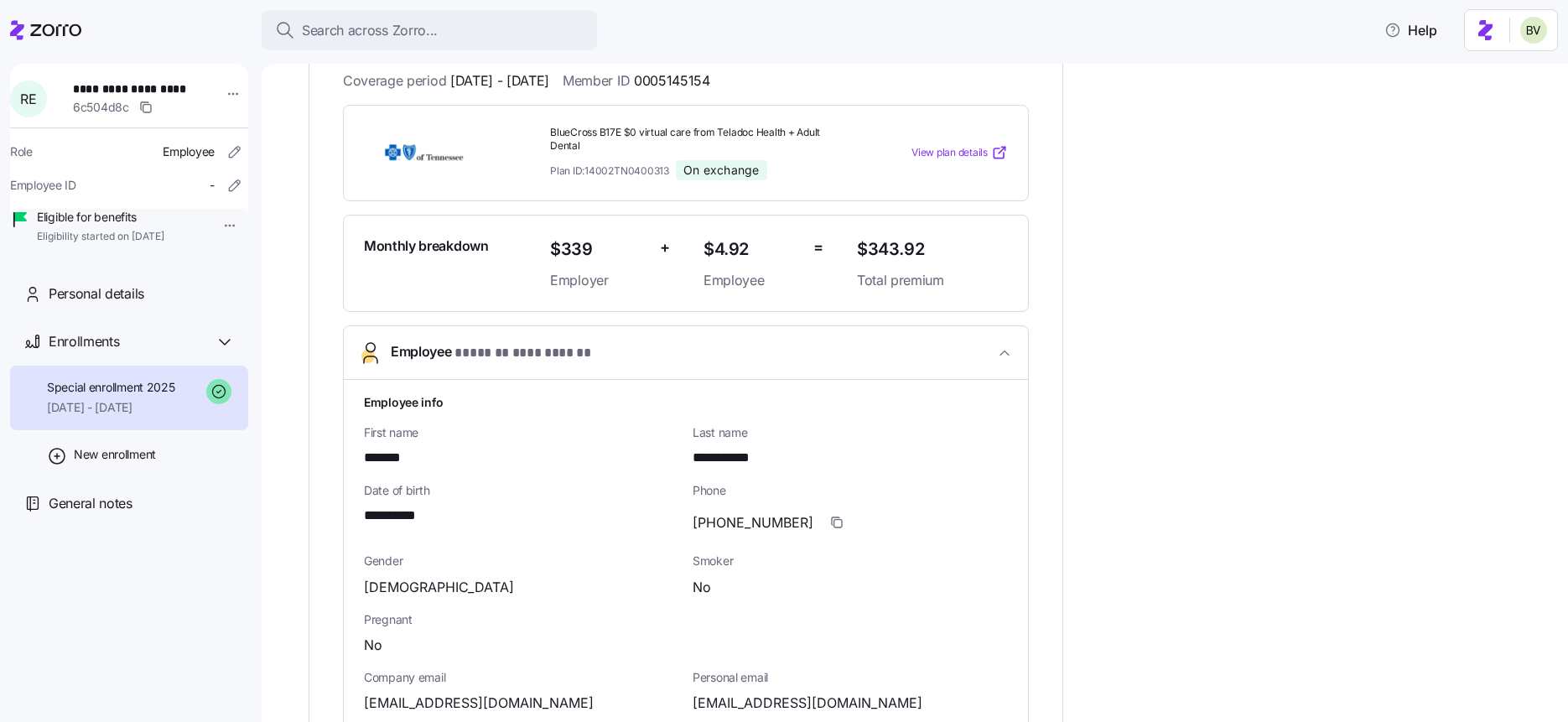 click 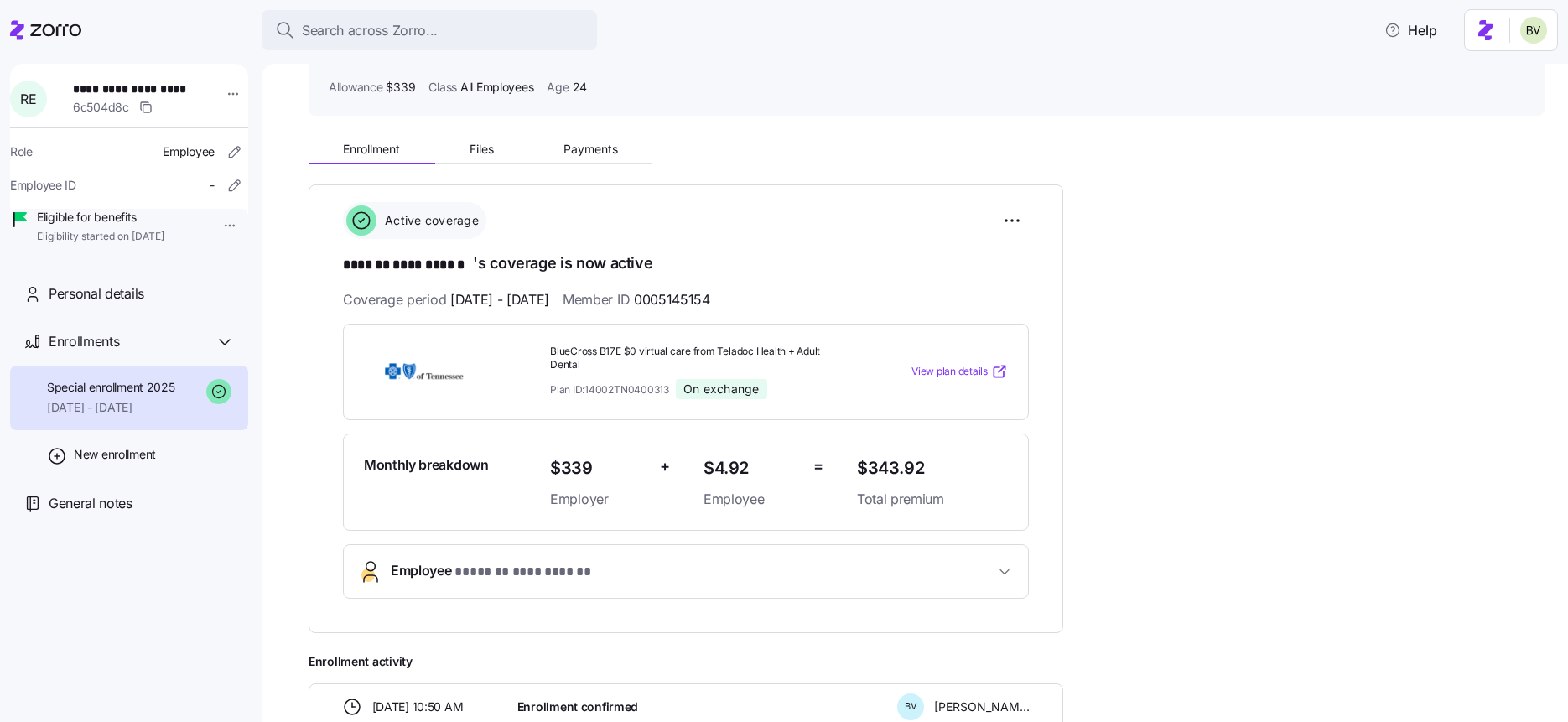 scroll, scrollTop: 0, scrollLeft: 0, axis: both 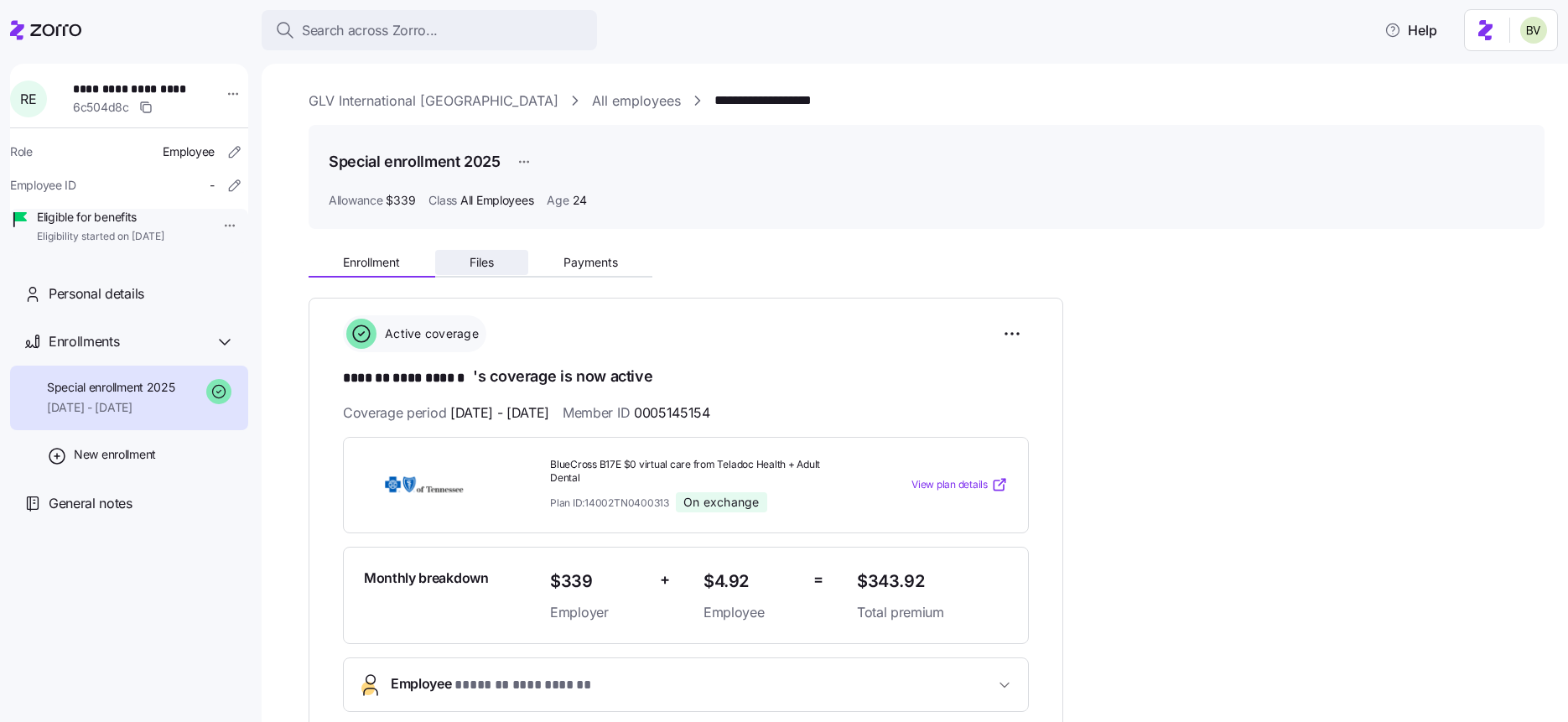 click on "Files" at bounding box center [481, 262] 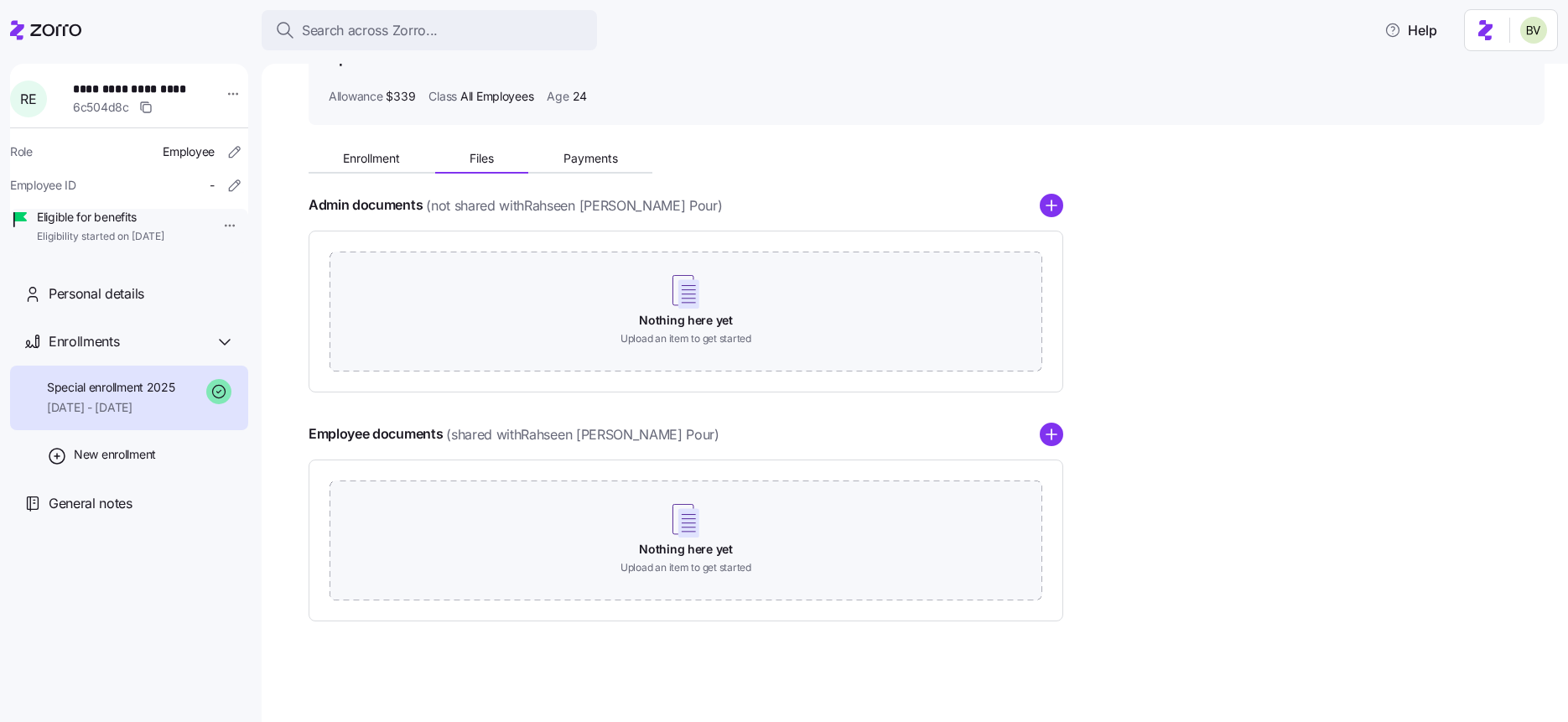 scroll, scrollTop: 0, scrollLeft: 0, axis: both 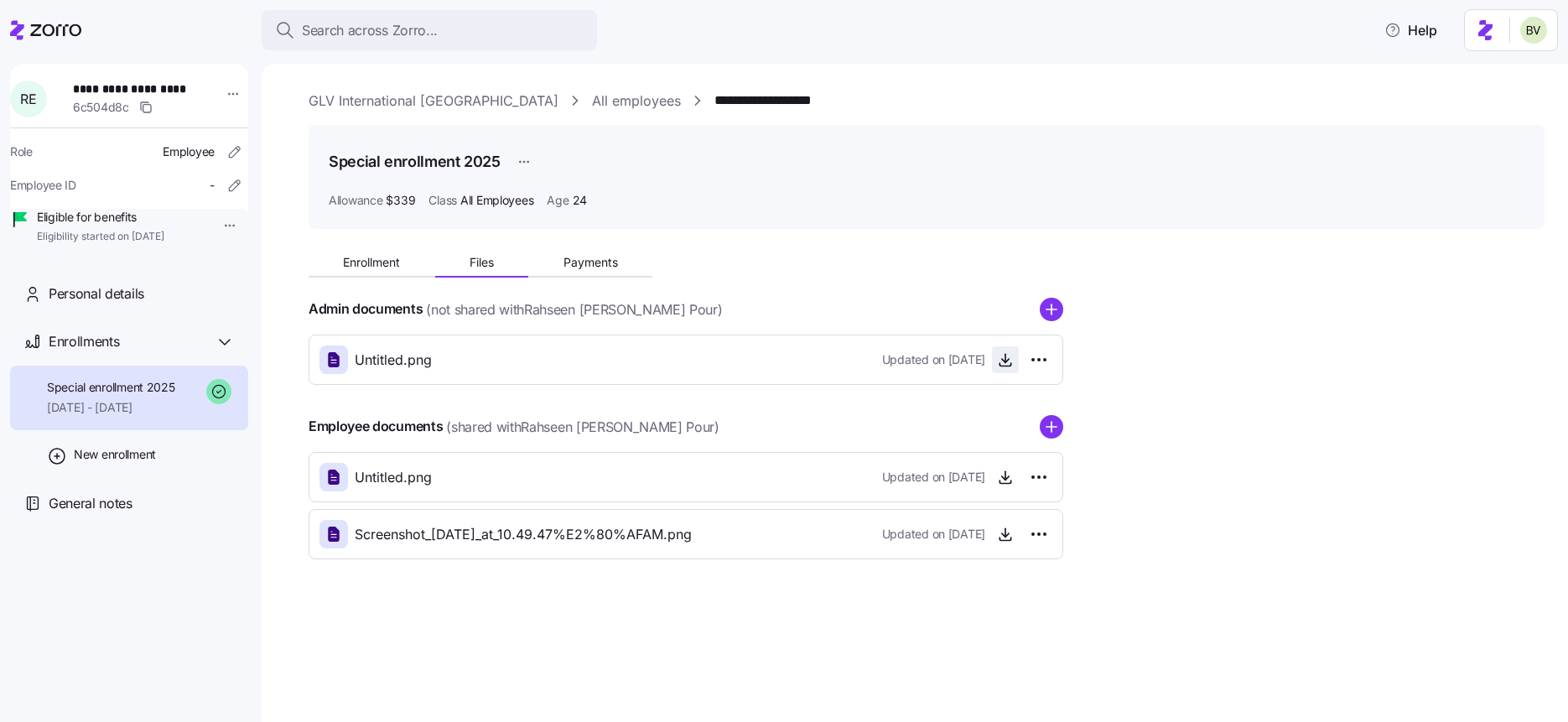click 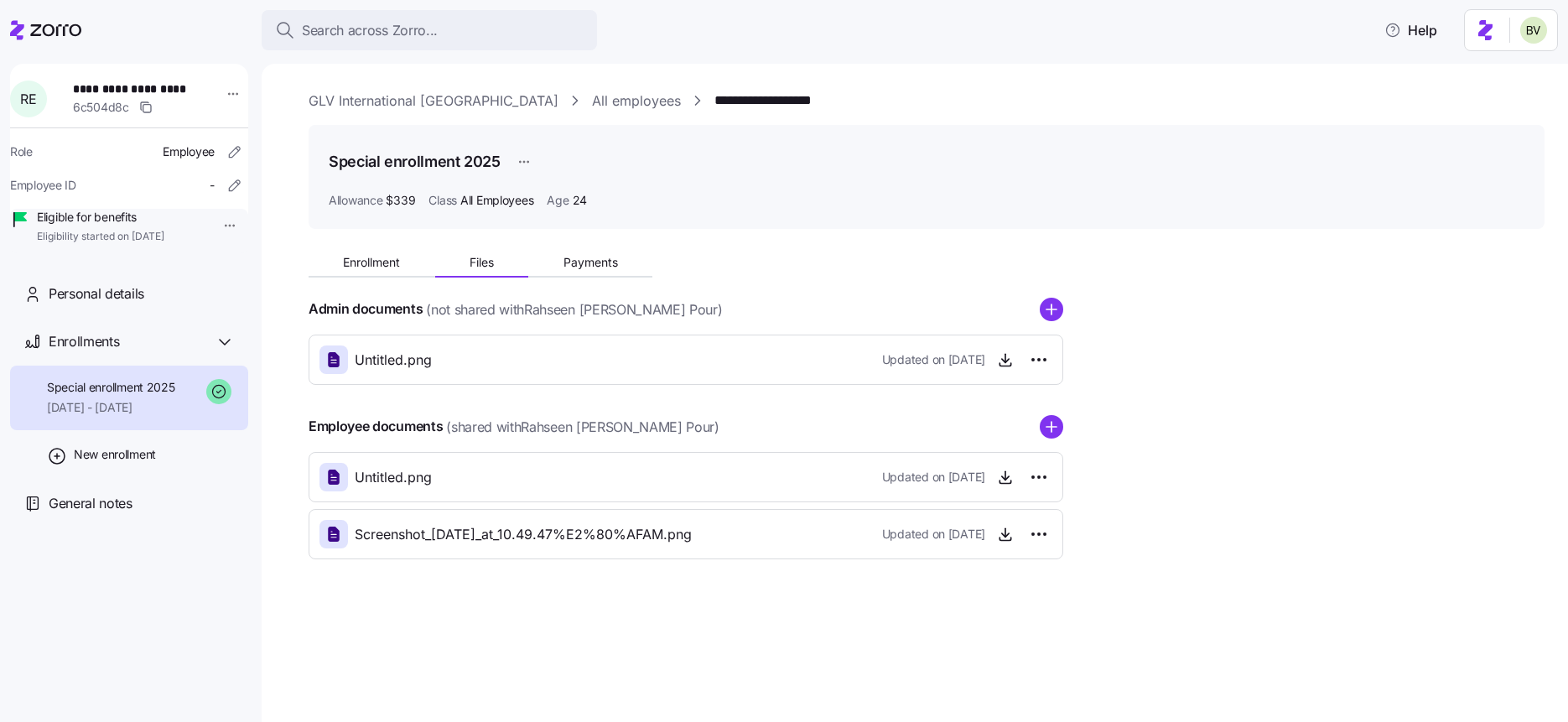 click on "All employees" at bounding box center (636, 101) 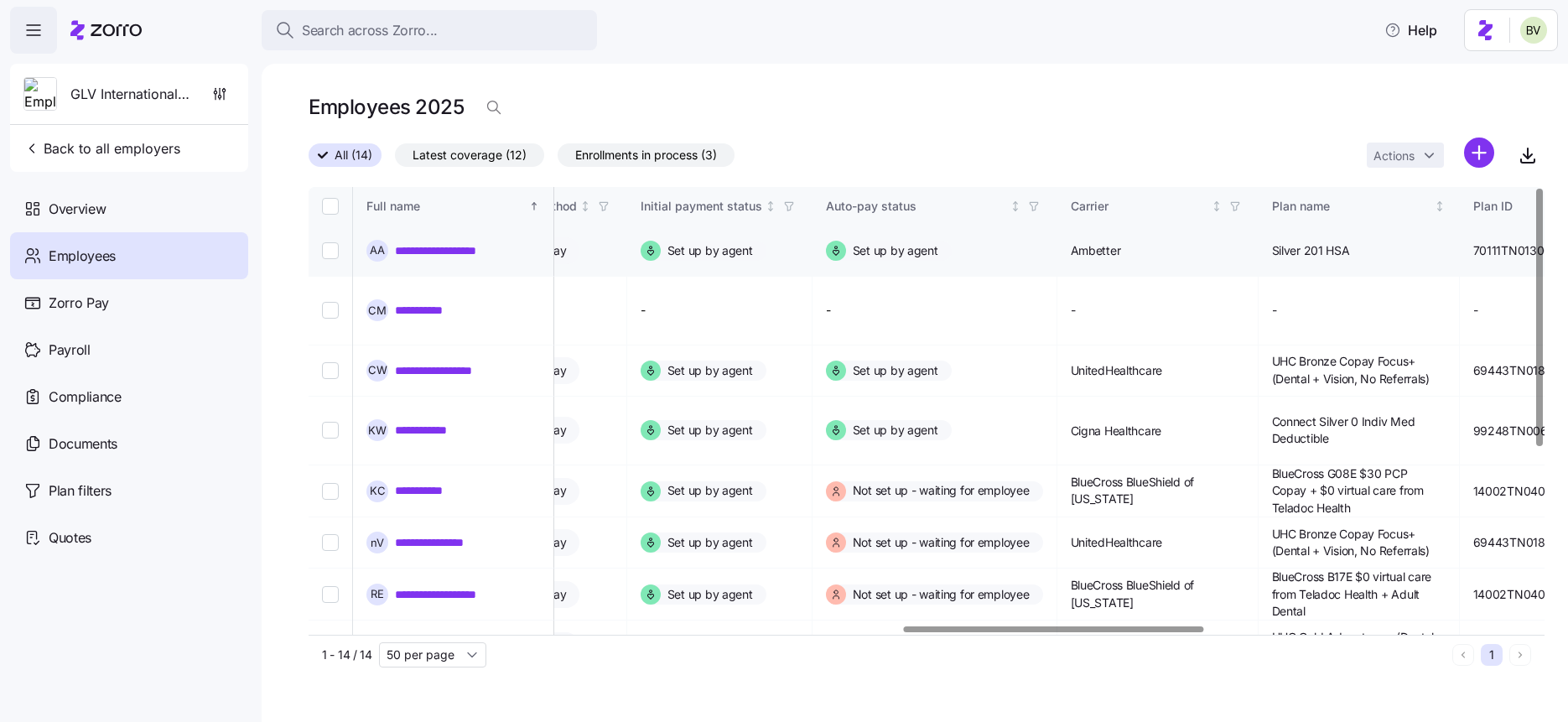 scroll, scrollTop: 0, scrollLeft: 2498, axis: horizontal 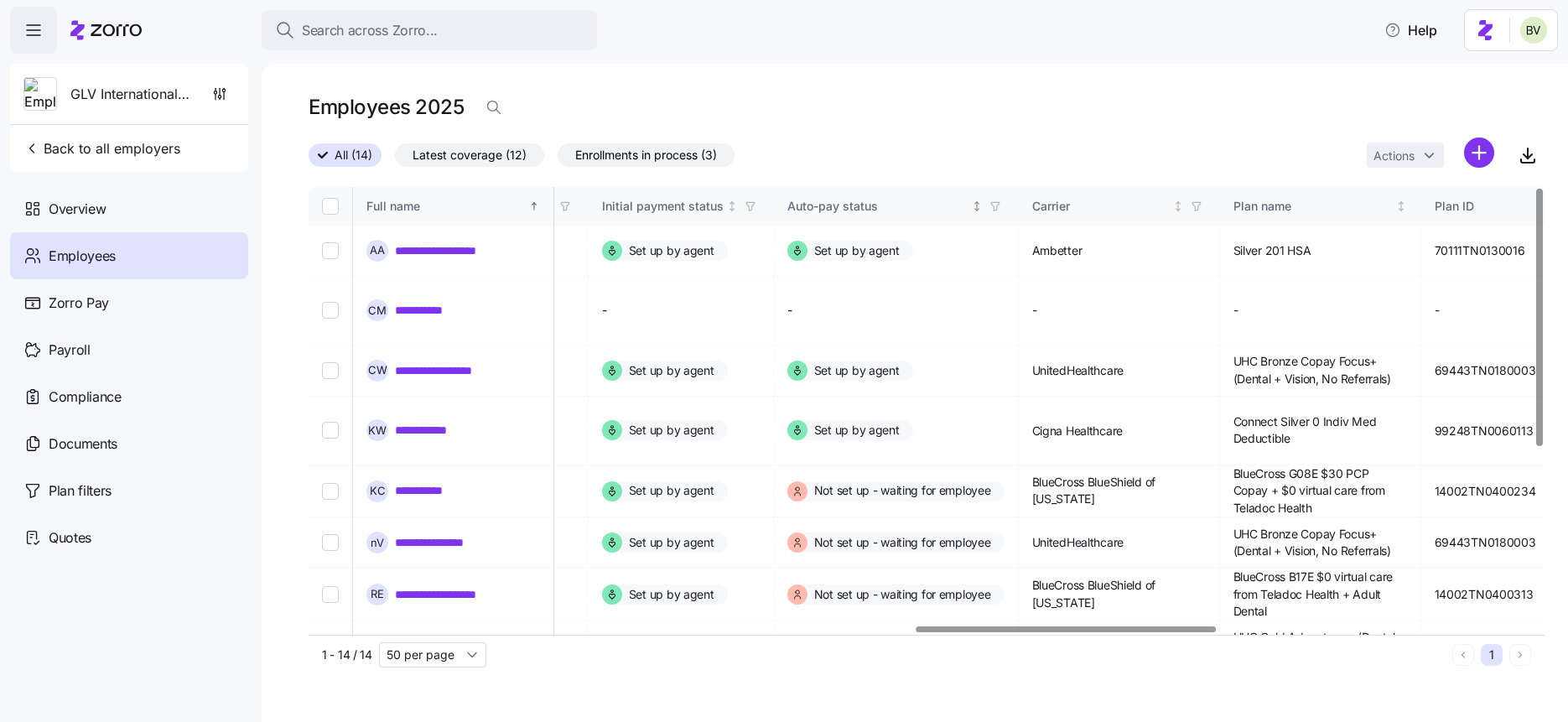 click 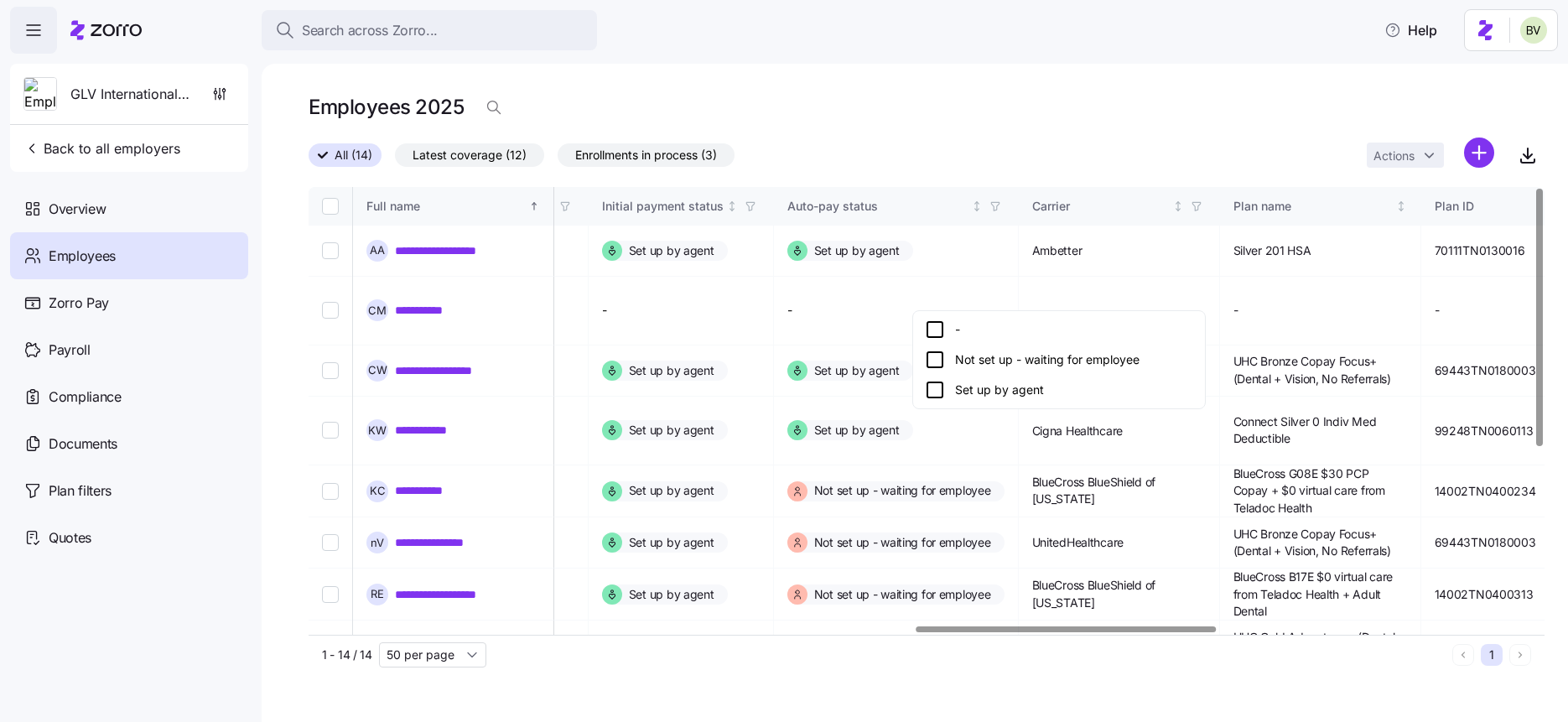 click 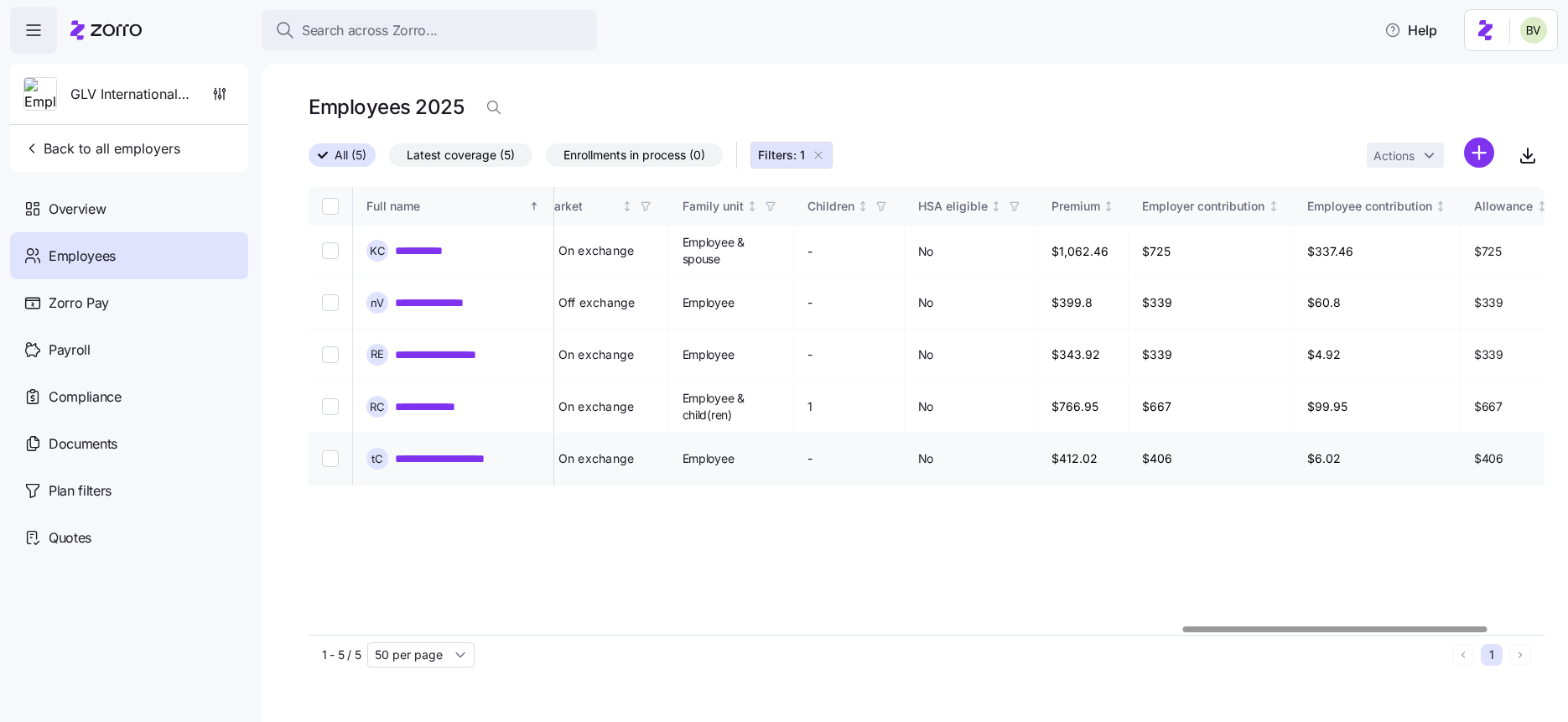 scroll, scrollTop: 0, scrollLeft: 3542, axis: horizontal 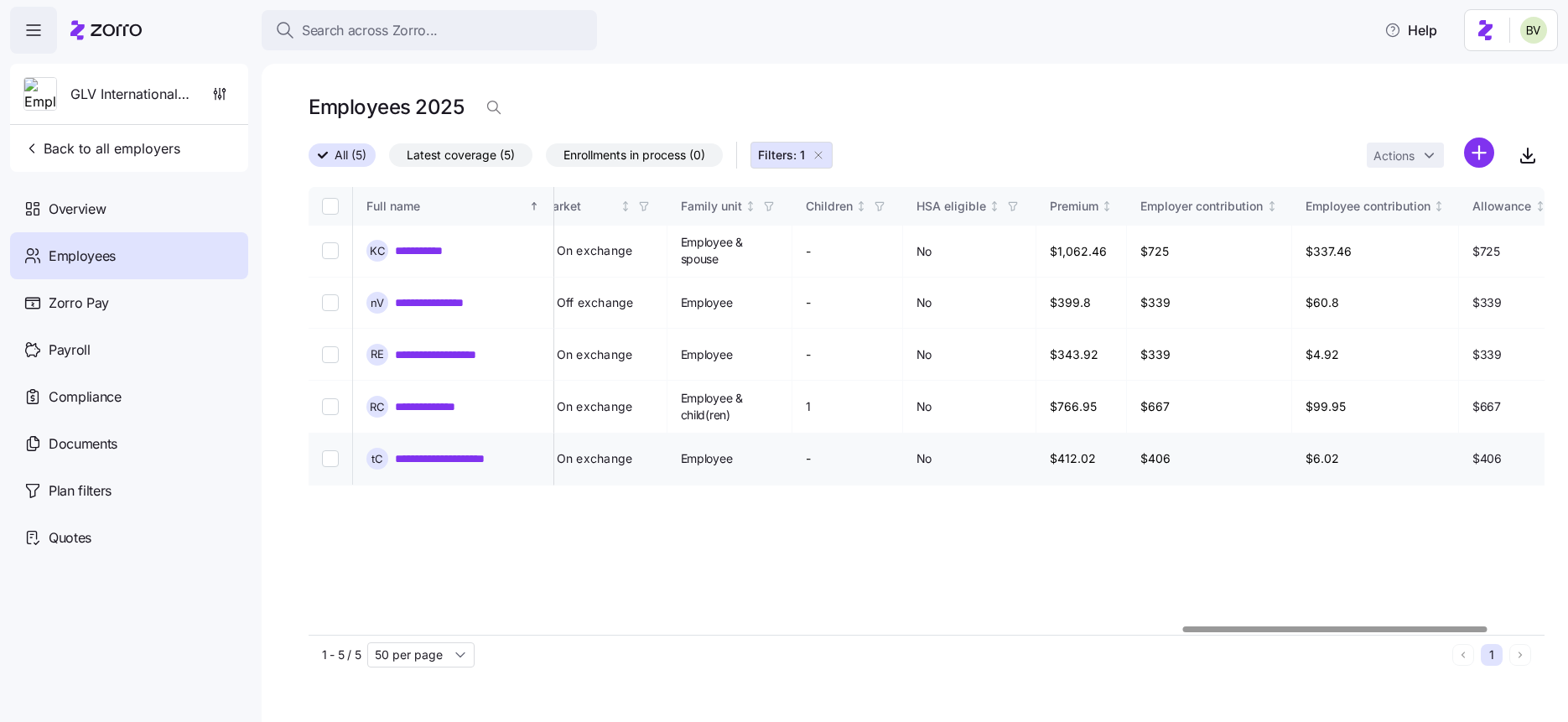 click on "**********" at bounding box center (454, 459) 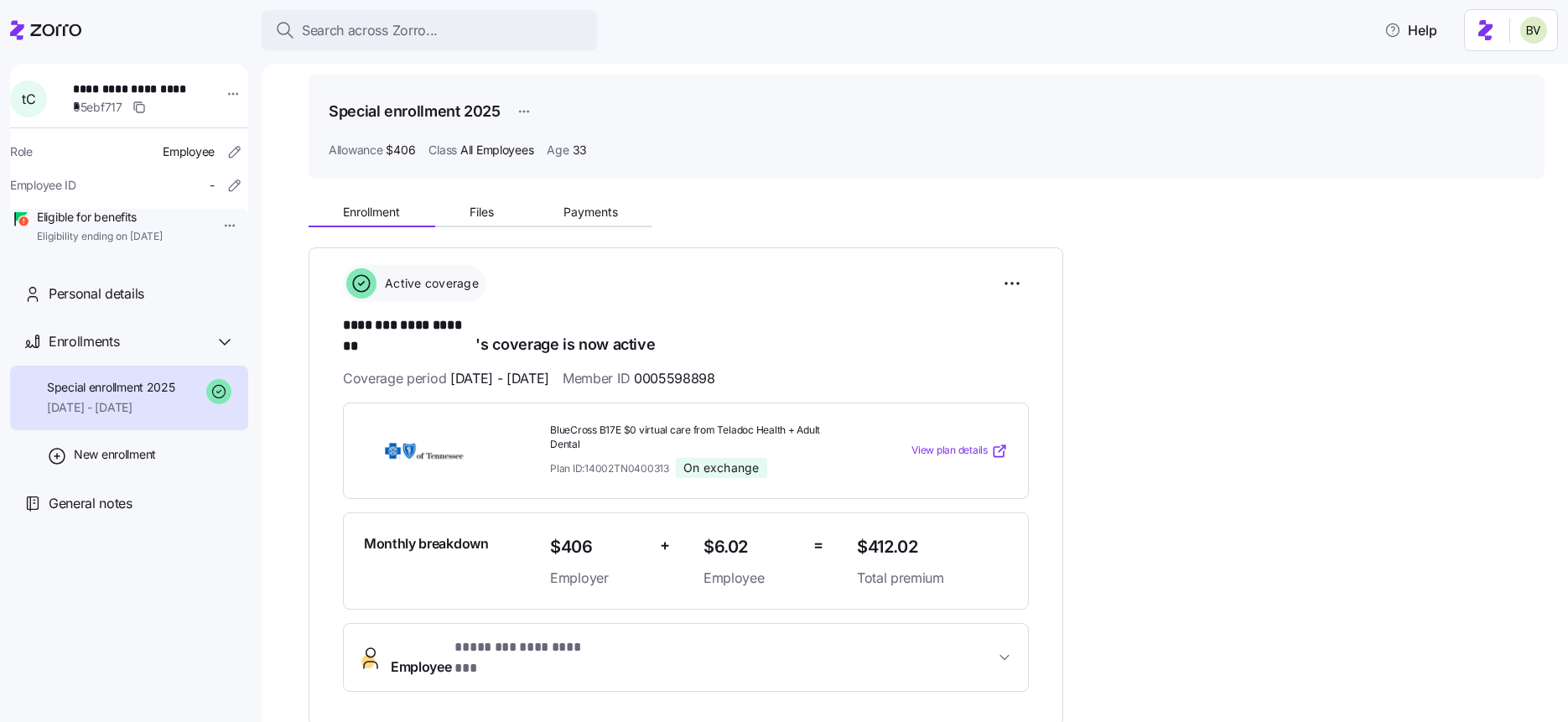 scroll, scrollTop: 0, scrollLeft: 0, axis: both 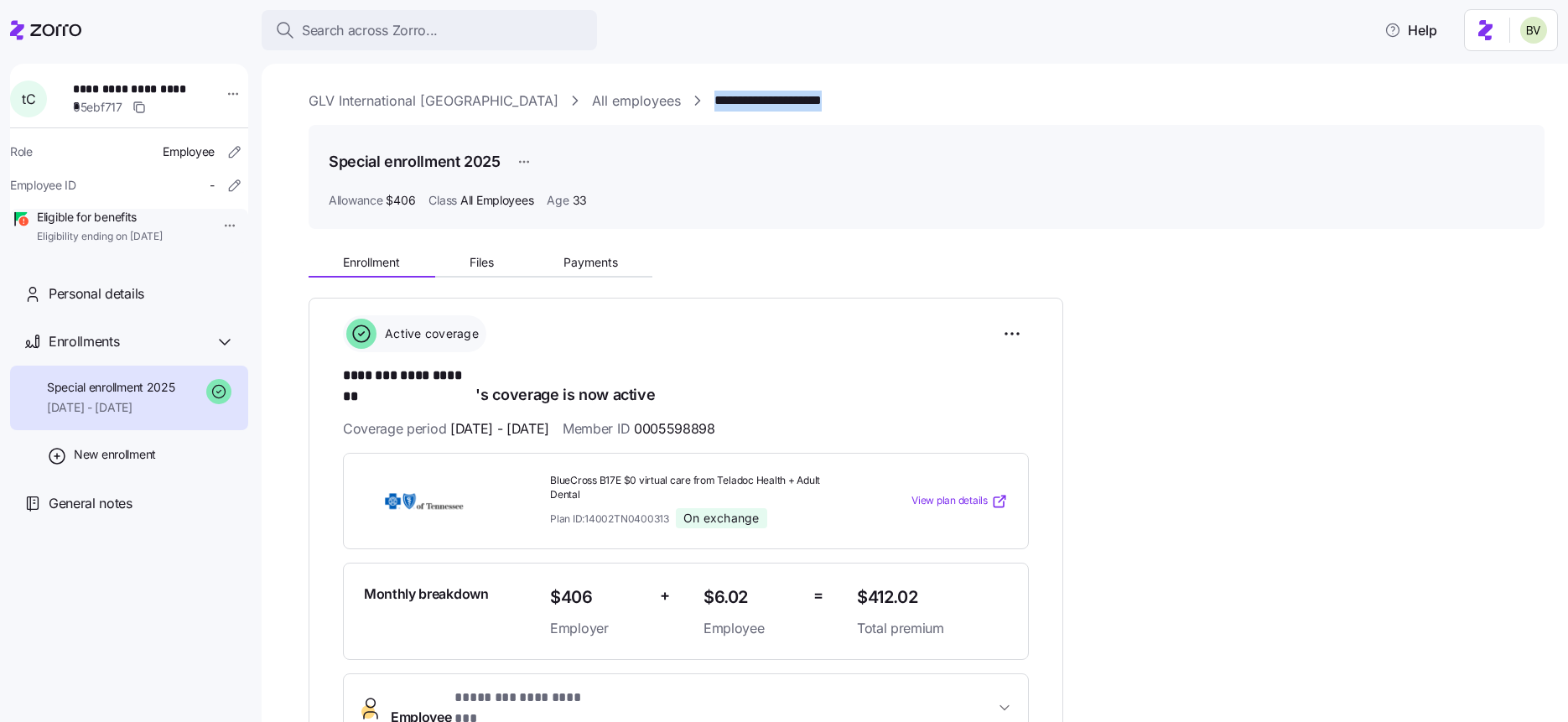 drag, startPoint x: 746, startPoint y: 99, endPoint x: 604, endPoint y: 94, distance: 142.088 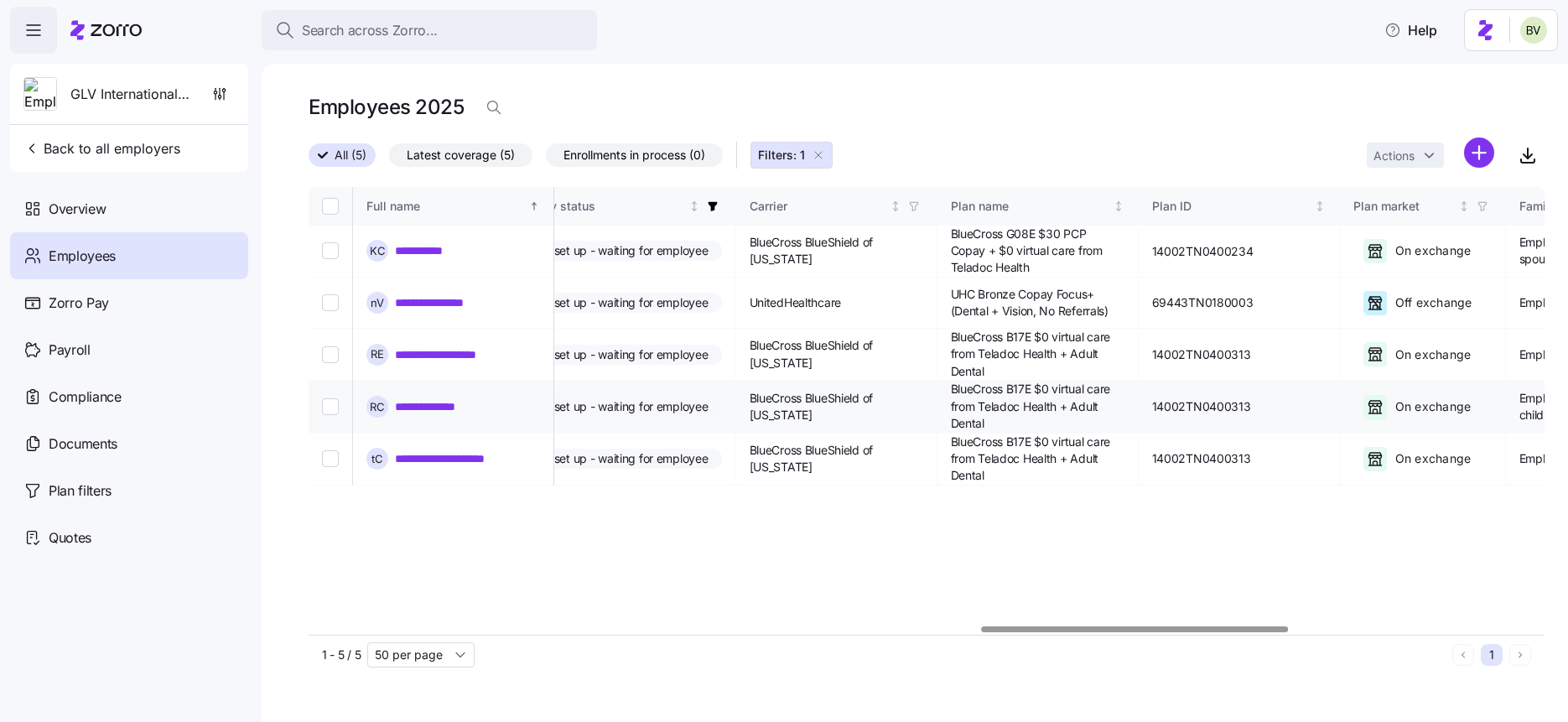 scroll, scrollTop: 0, scrollLeft: 2705, axis: horizontal 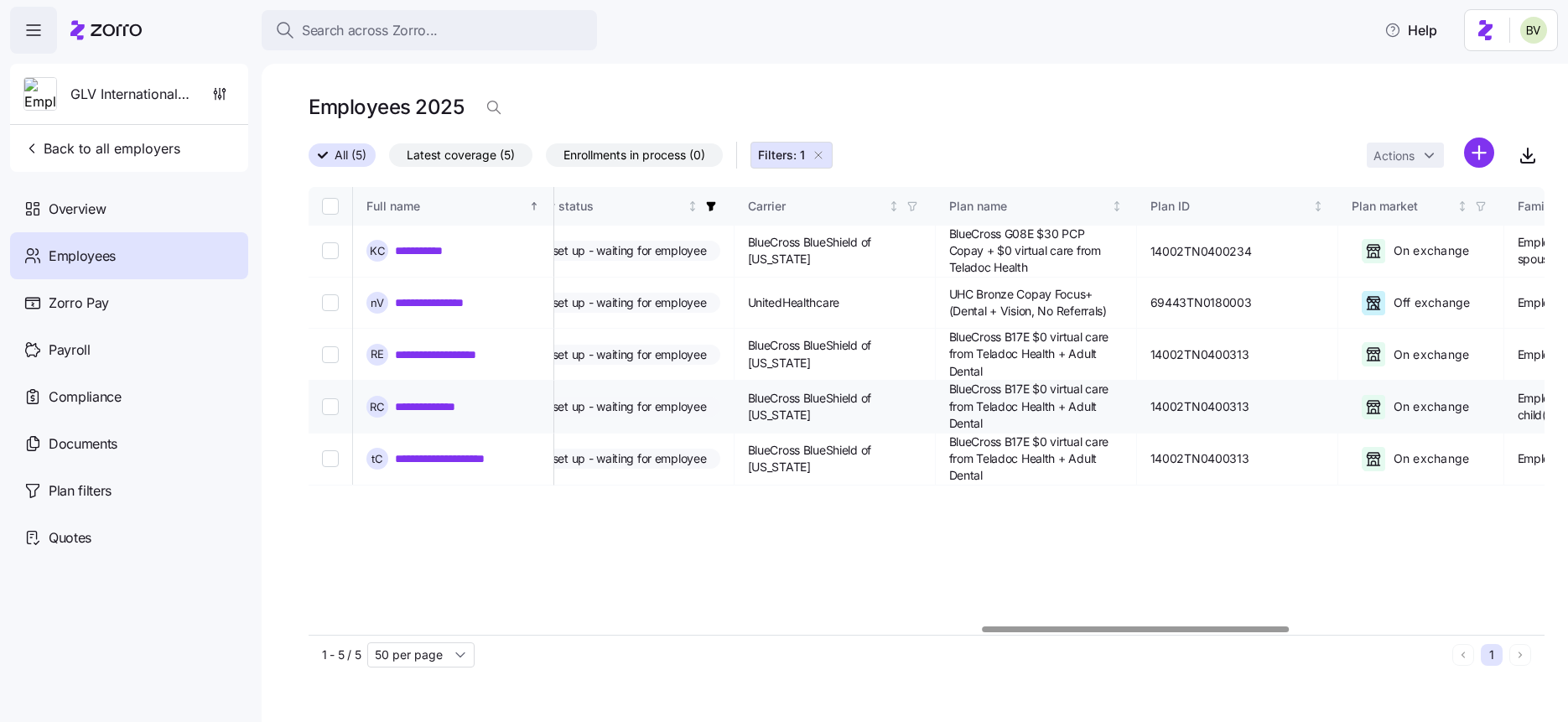 click on "**********" at bounding box center [436, 407] 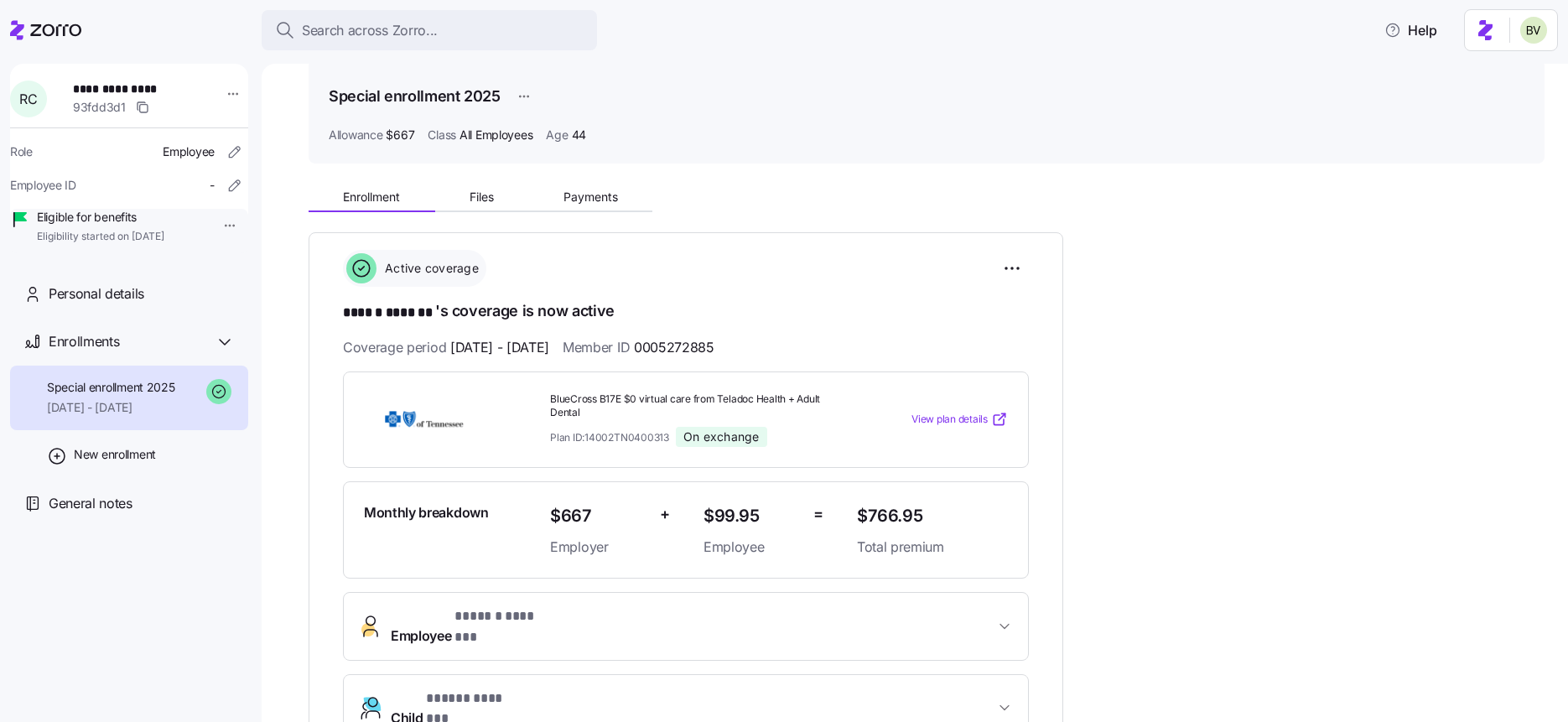 scroll, scrollTop: 0, scrollLeft: 0, axis: both 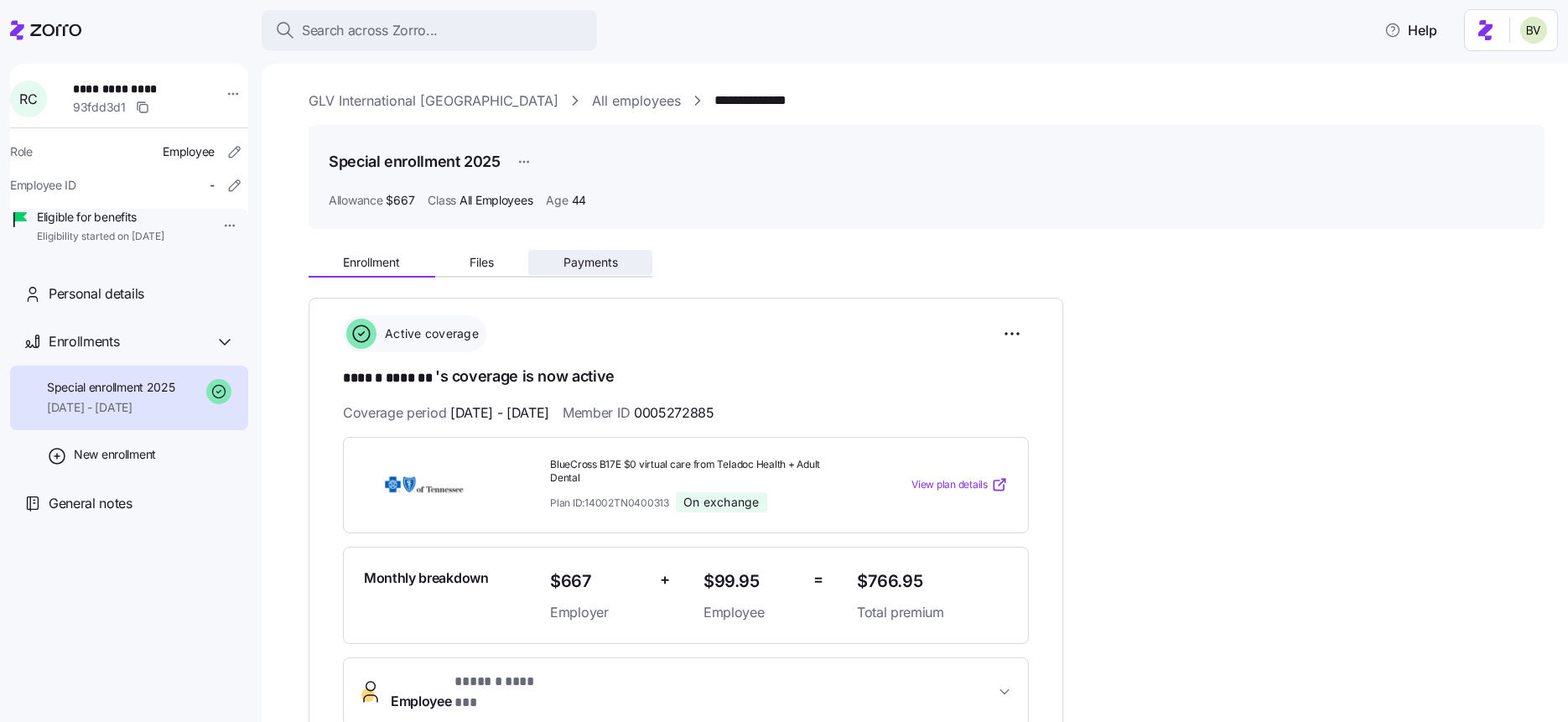 click on "Payments" at bounding box center [590, 262] 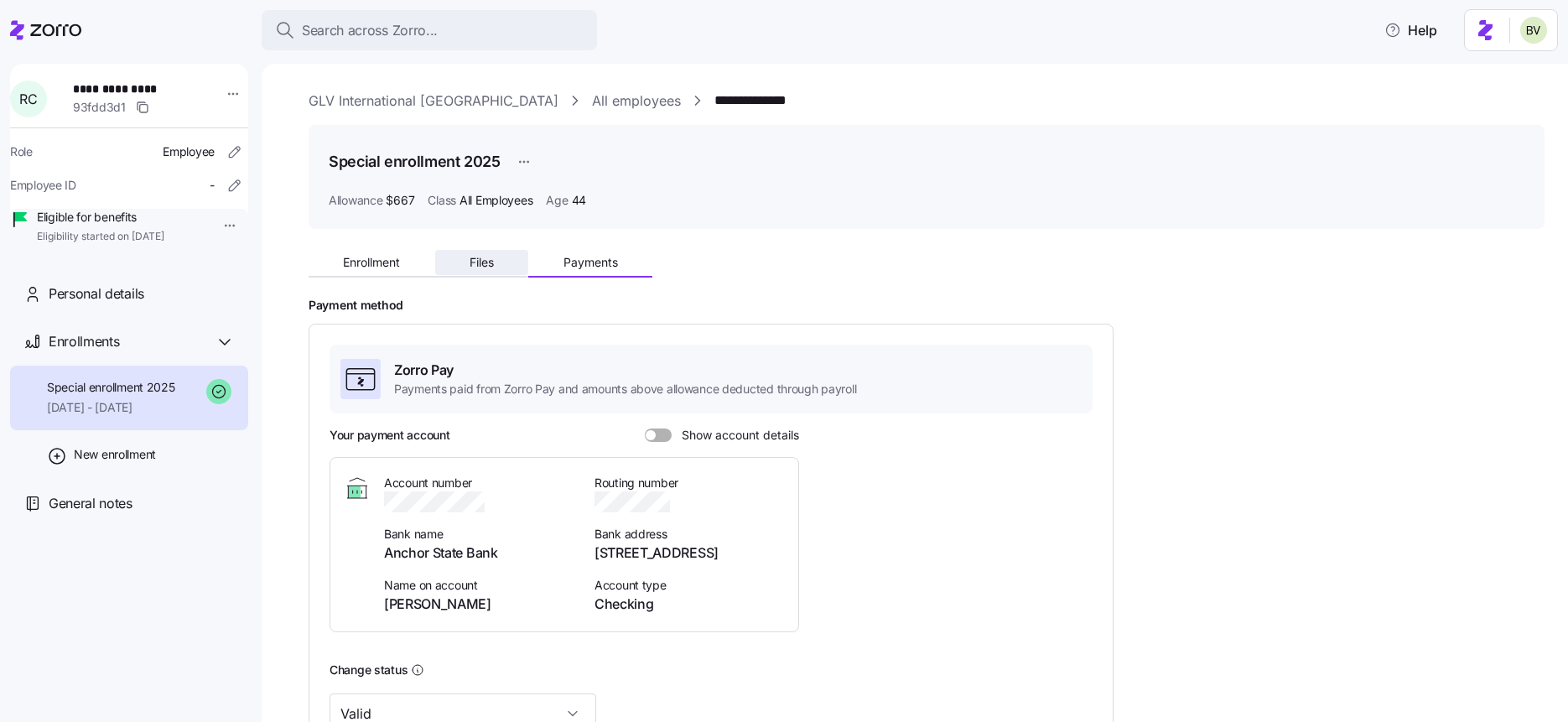 click on "Files" at bounding box center [481, 262] 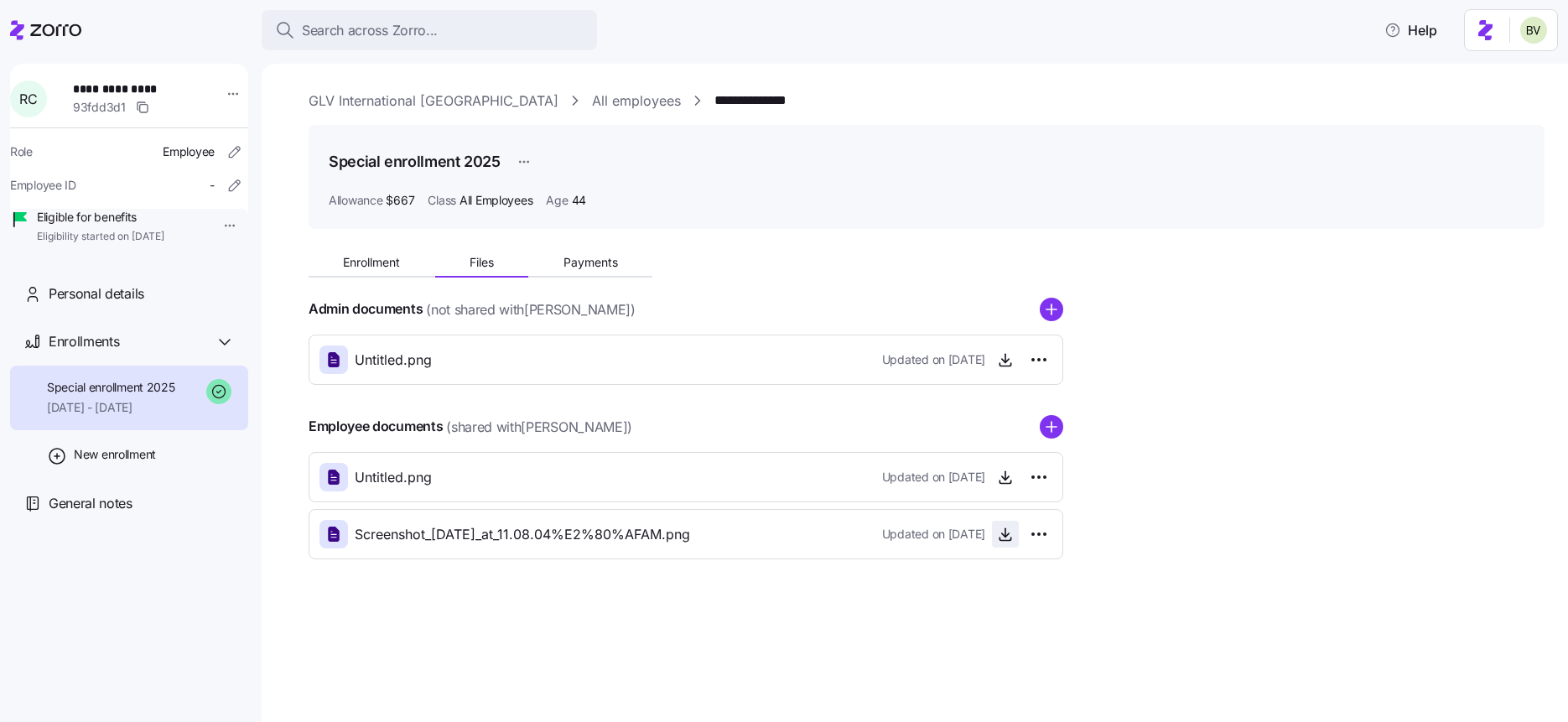 click 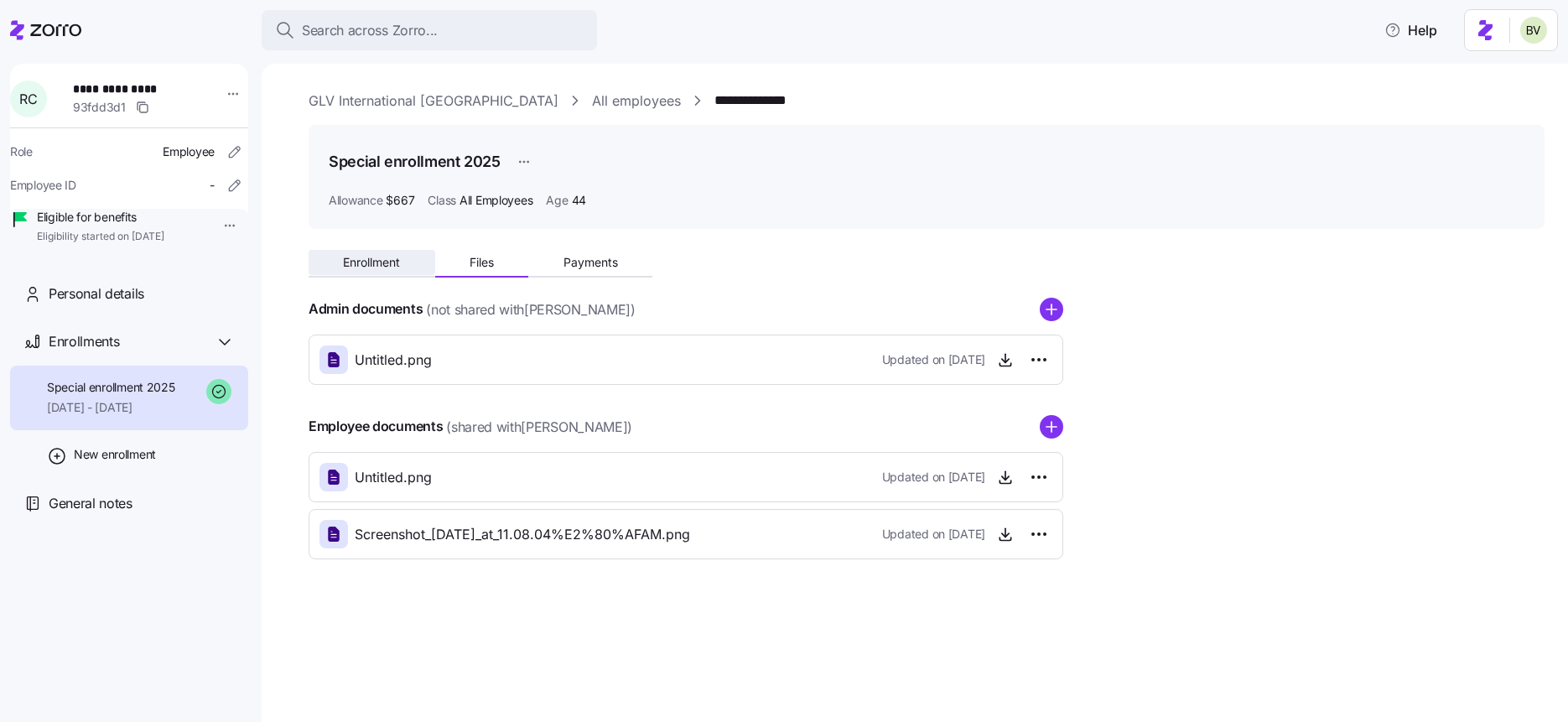click on "Enrollment" at bounding box center (371, 262) 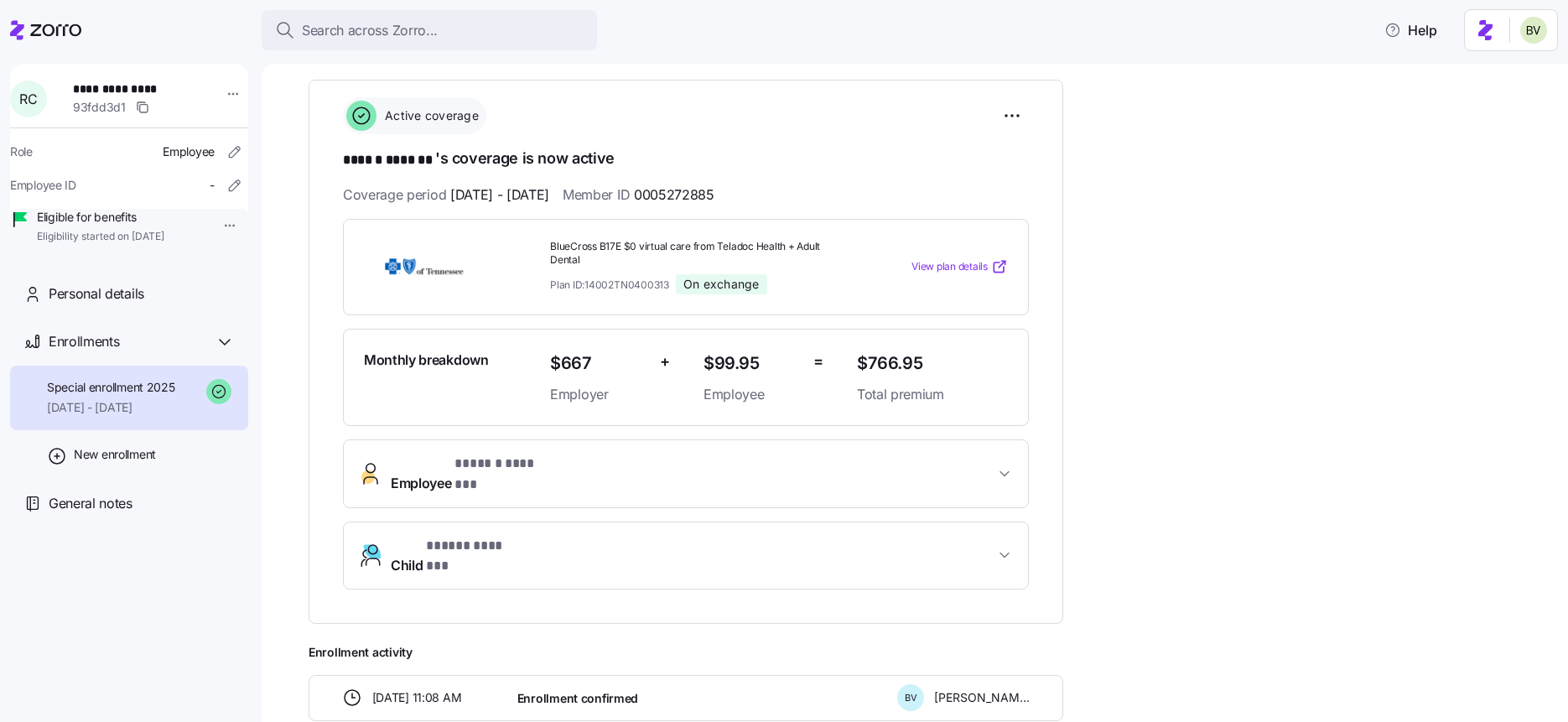 scroll, scrollTop: 0, scrollLeft: 0, axis: both 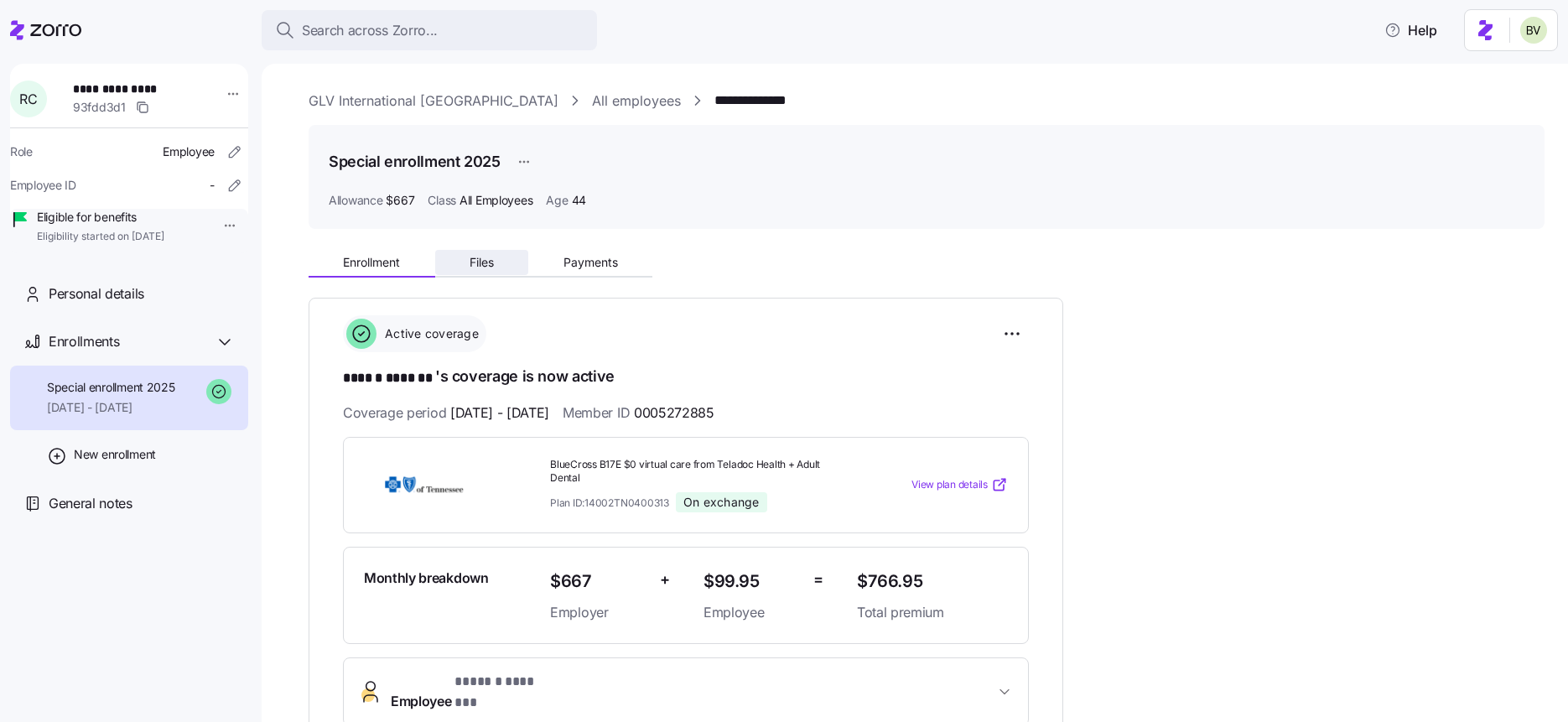 click on "Files" at bounding box center [481, 262] 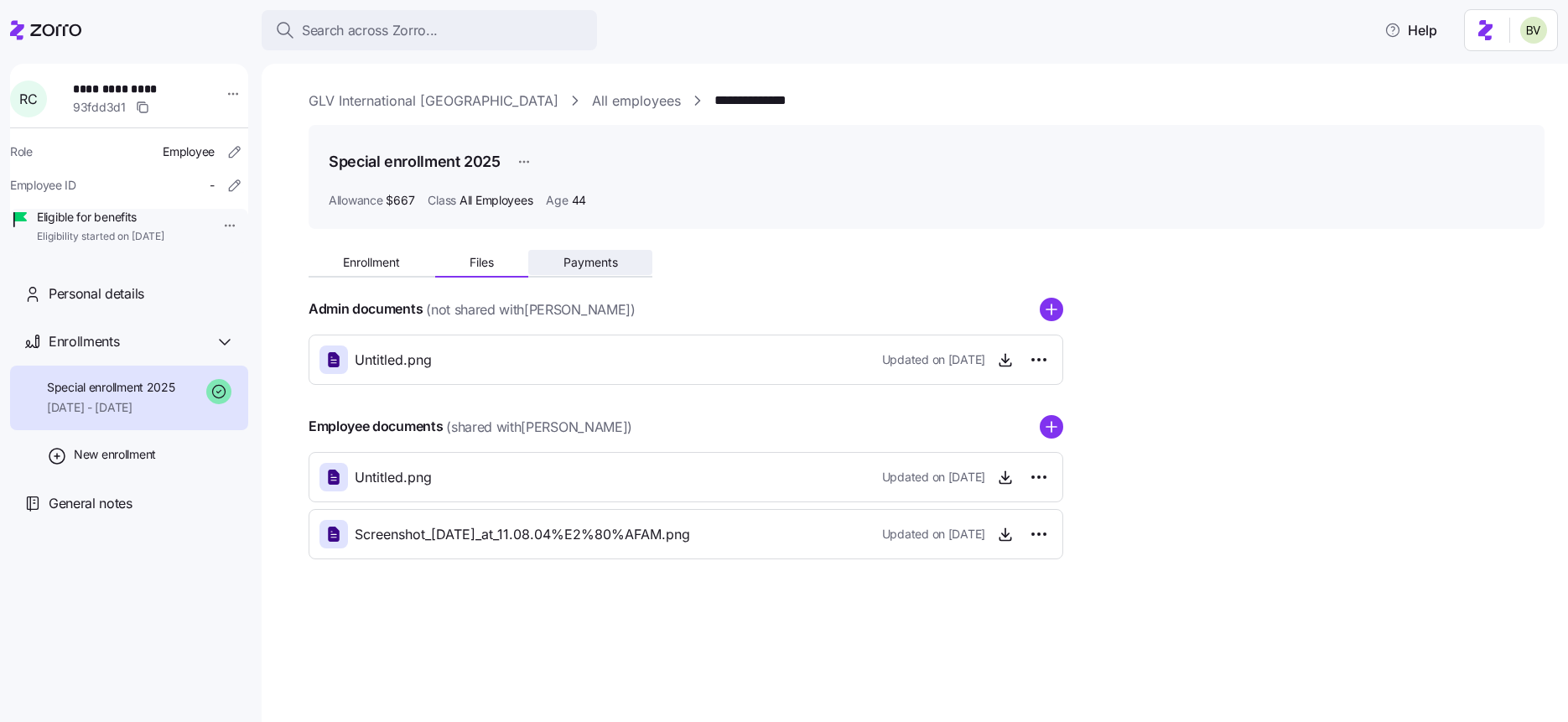 click on "Payments" at bounding box center (590, 262) 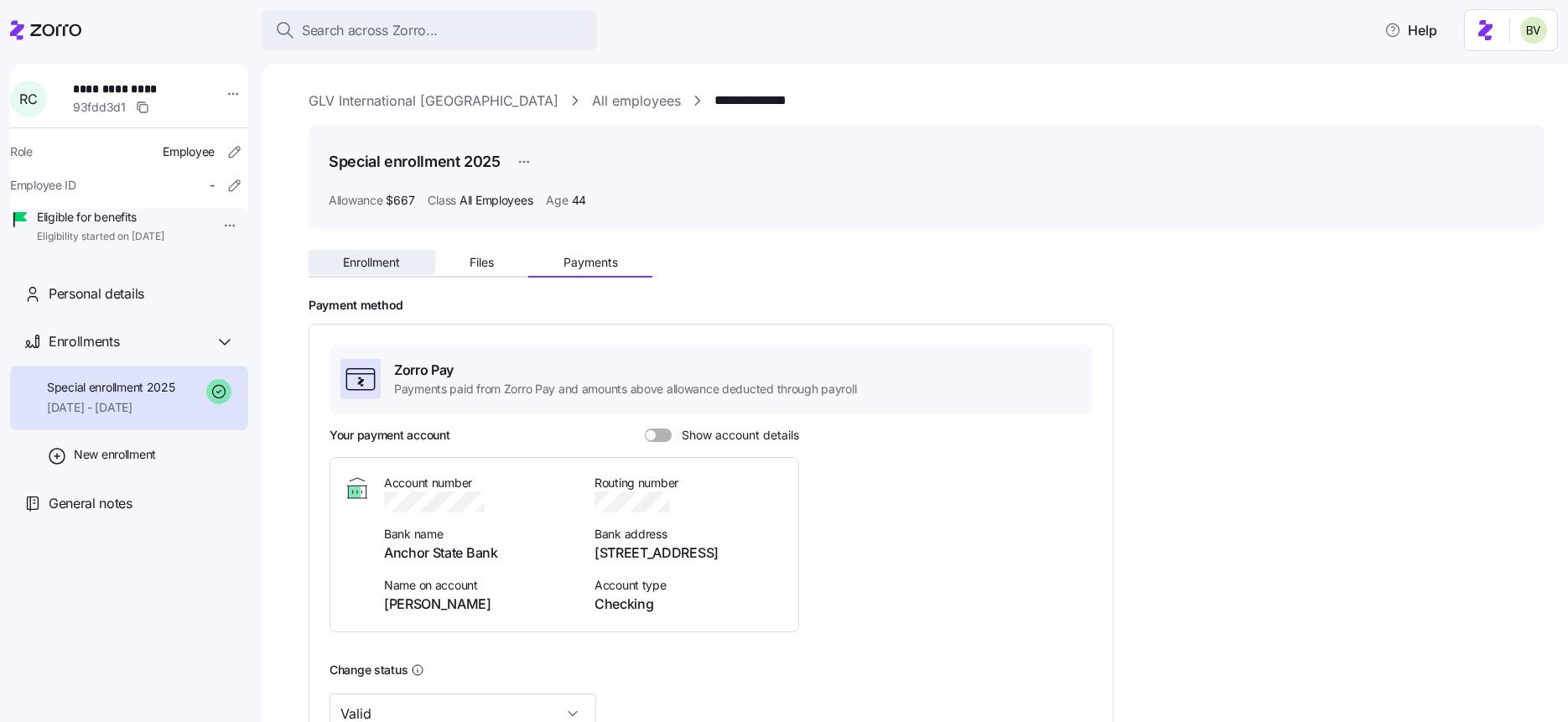 click on "Enrollment" at bounding box center [371, 262] 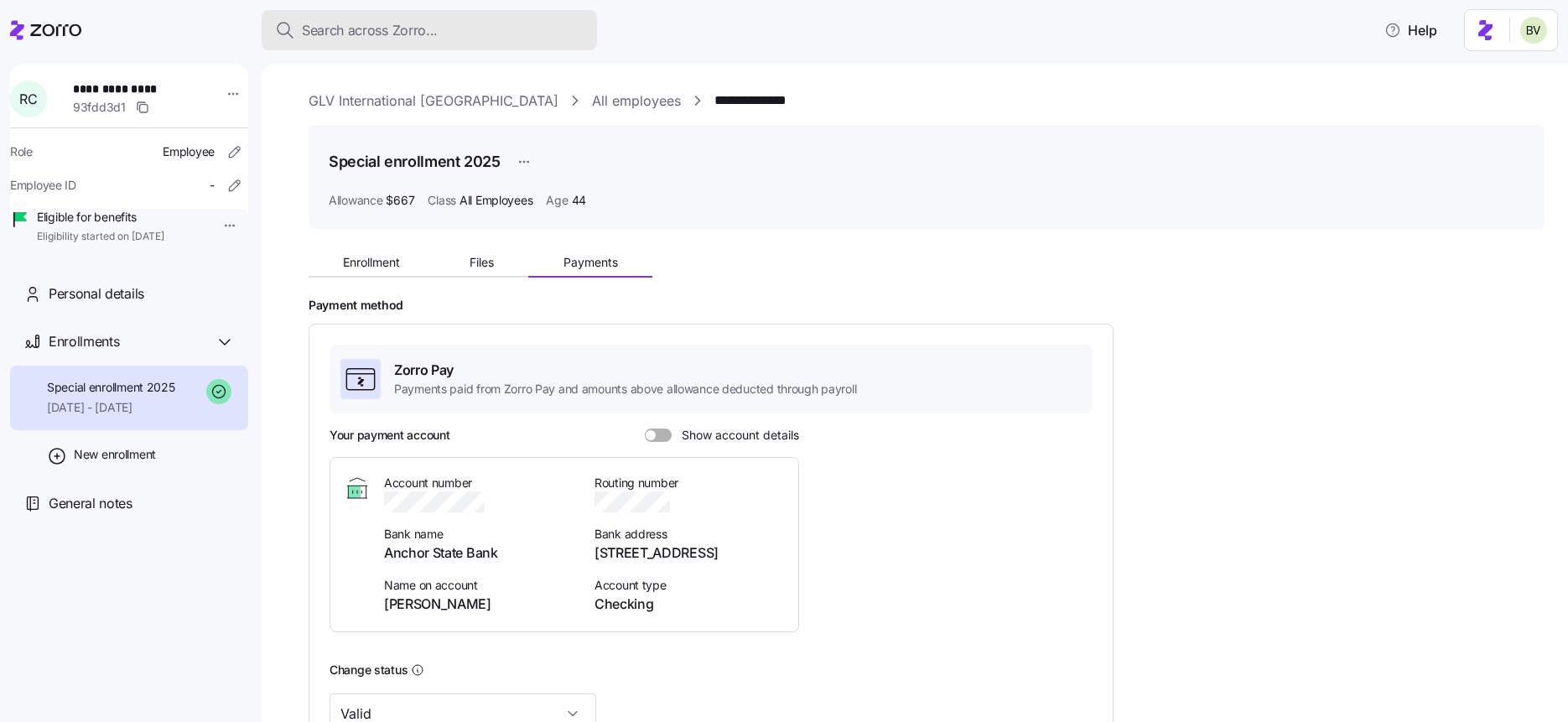 click on "Search across Zorro..." at bounding box center (370, 30) 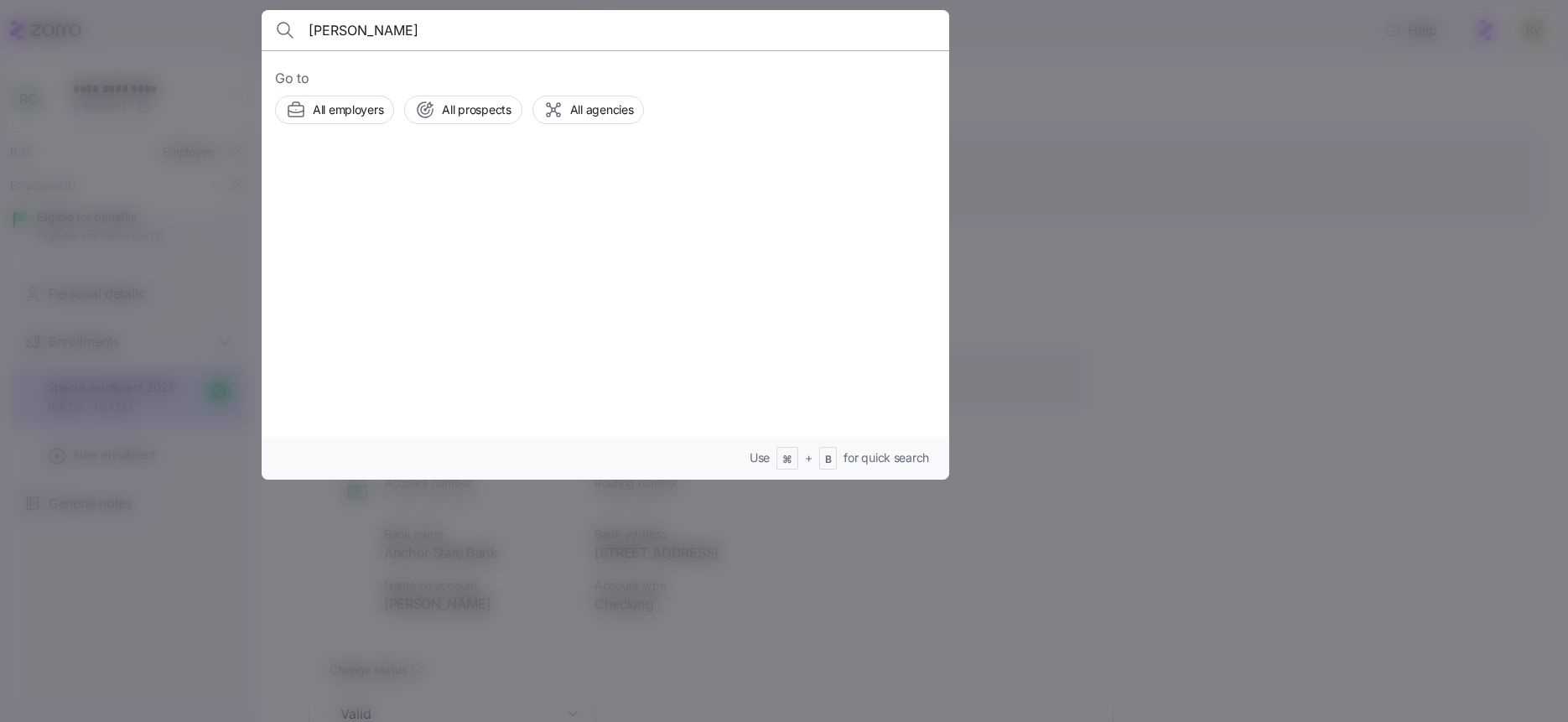 type on "Kun Hee Cho" 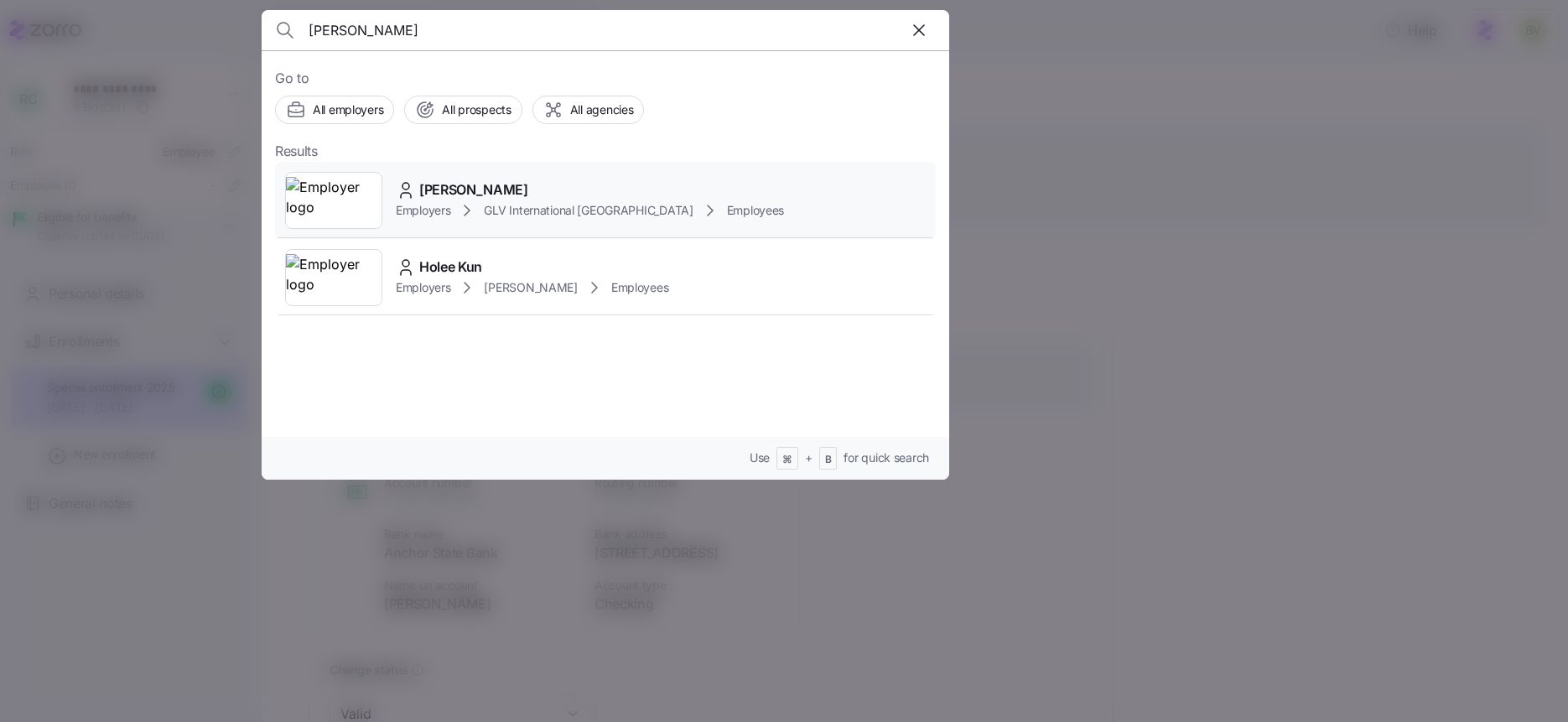 click at bounding box center (334, 200) 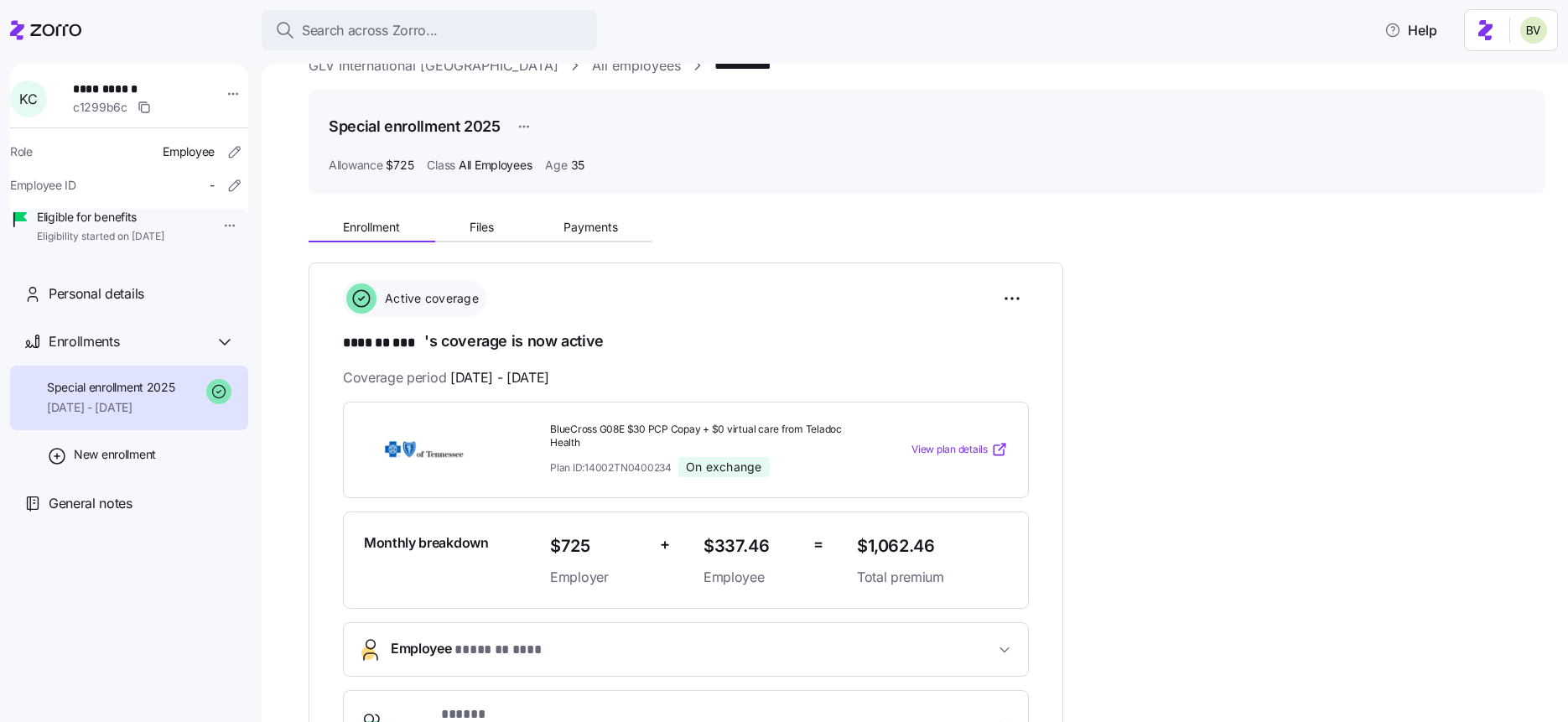 scroll, scrollTop: 0, scrollLeft: 0, axis: both 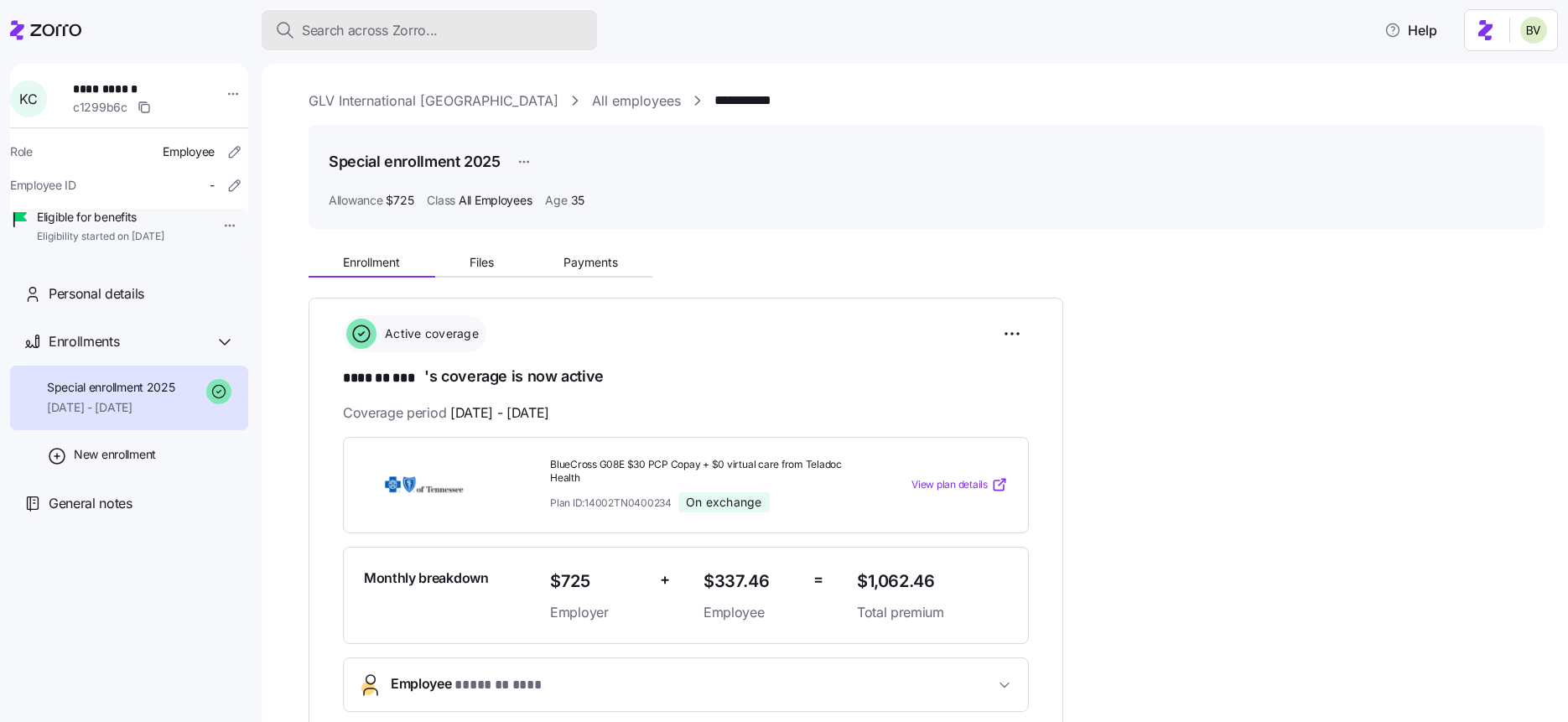 click on "Search across Zorro..." at bounding box center [429, 30] 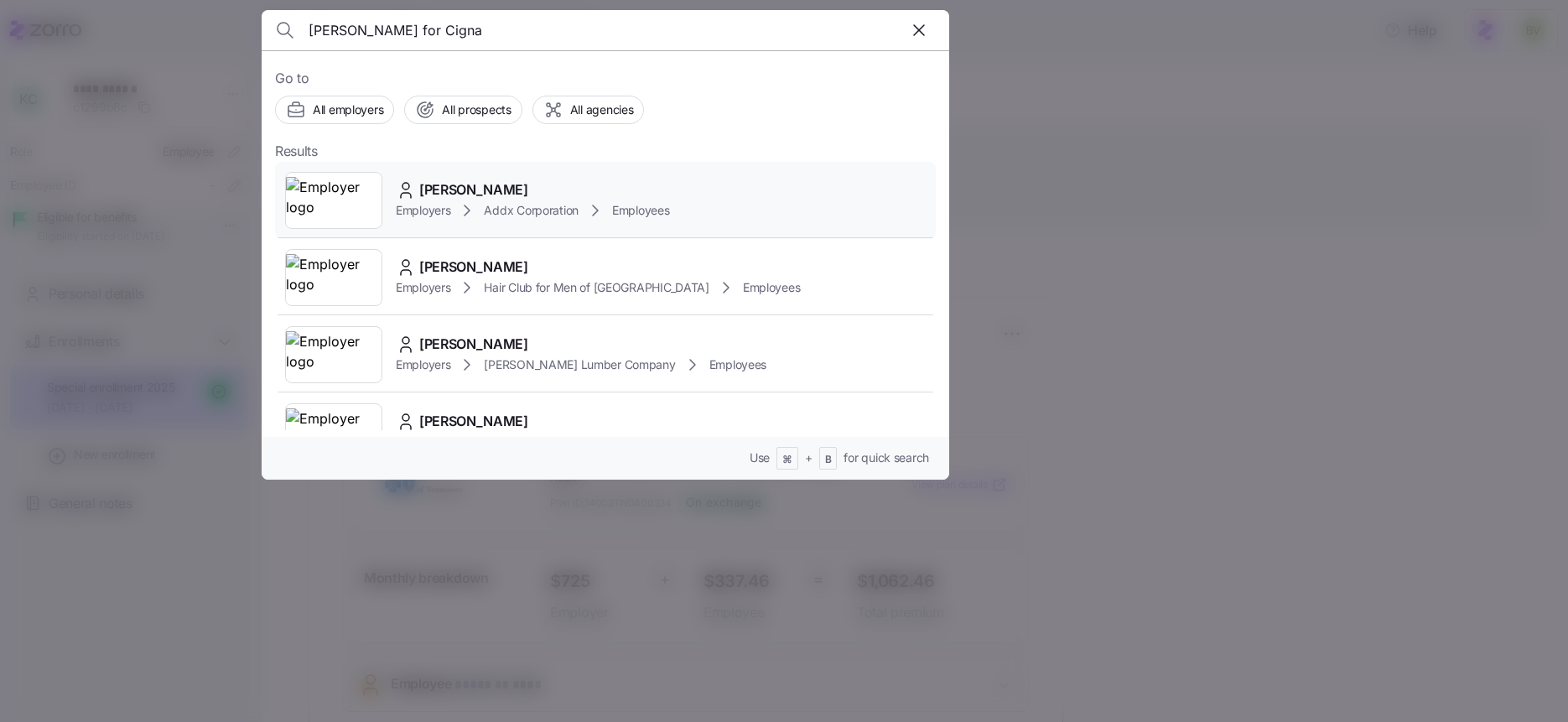 type on "Joseph Conway for Cigna" 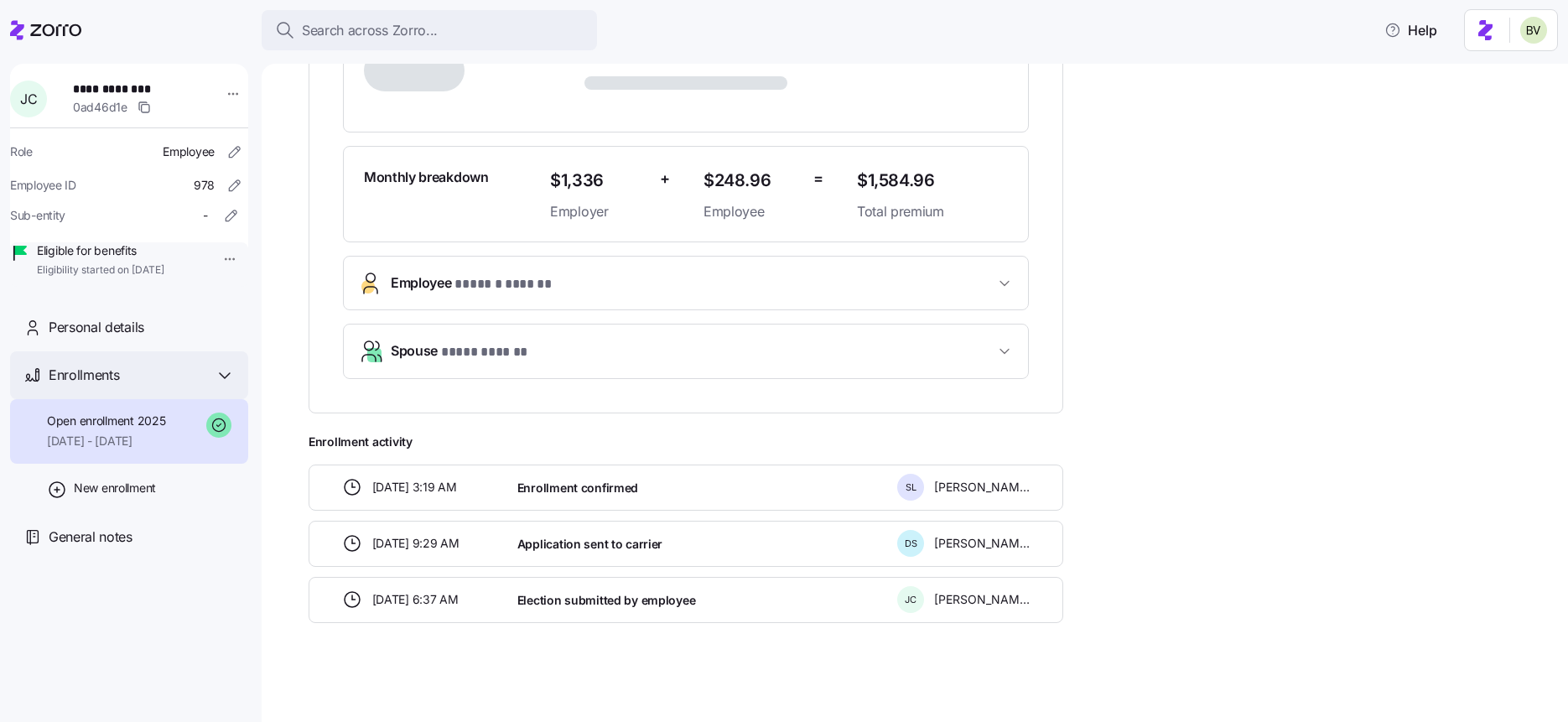 scroll, scrollTop: 387, scrollLeft: 0, axis: vertical 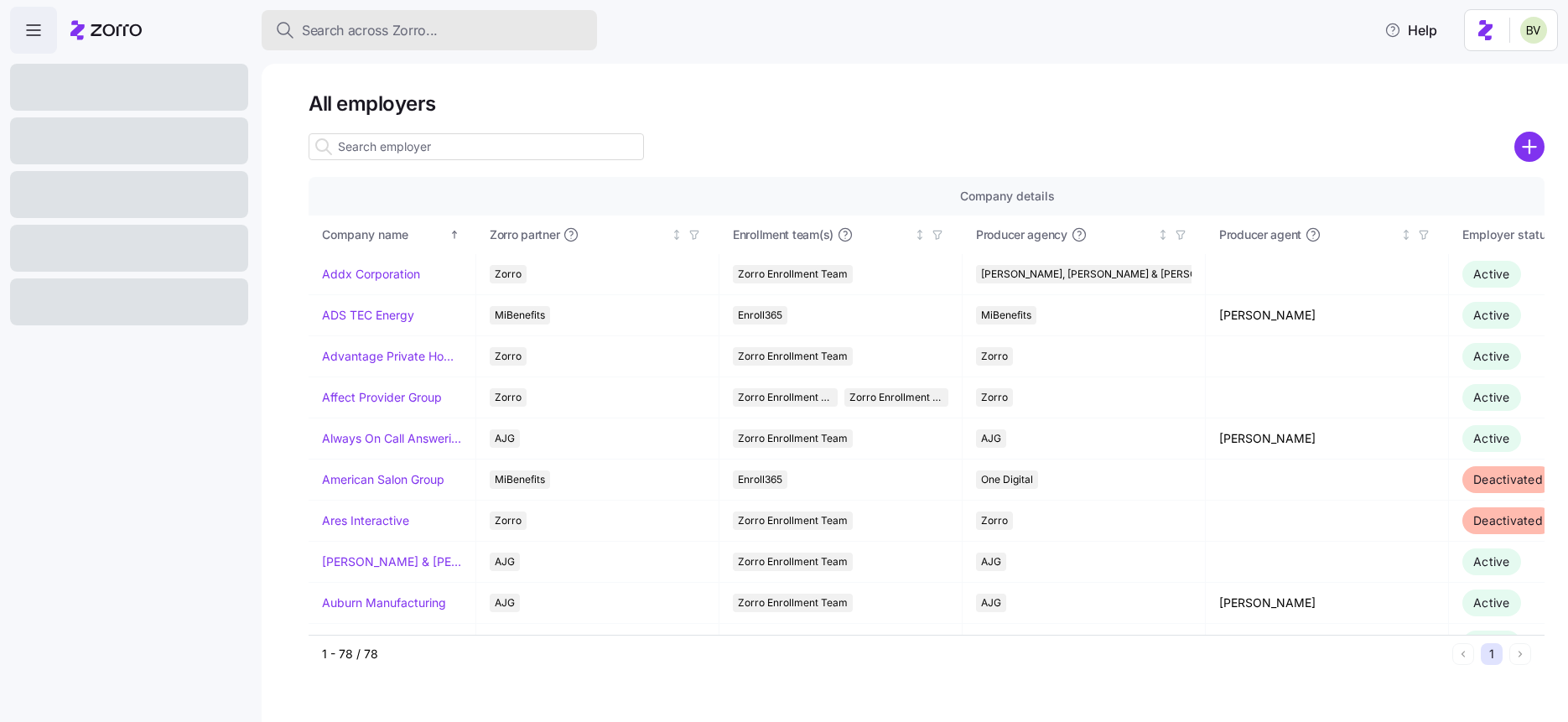 click on "Search across Zorro..." at bounding box center [370, 30] 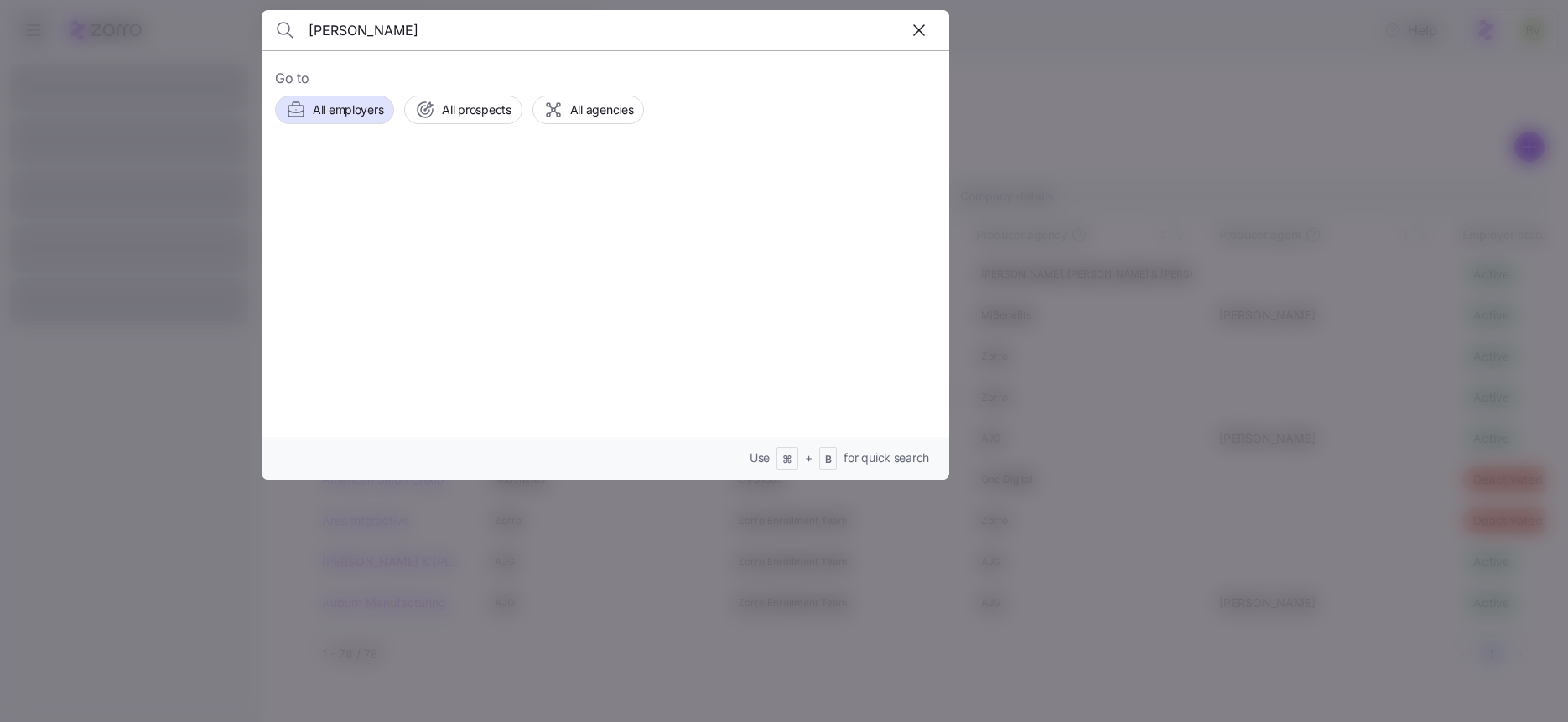 type on "[PERSON_NAME]" 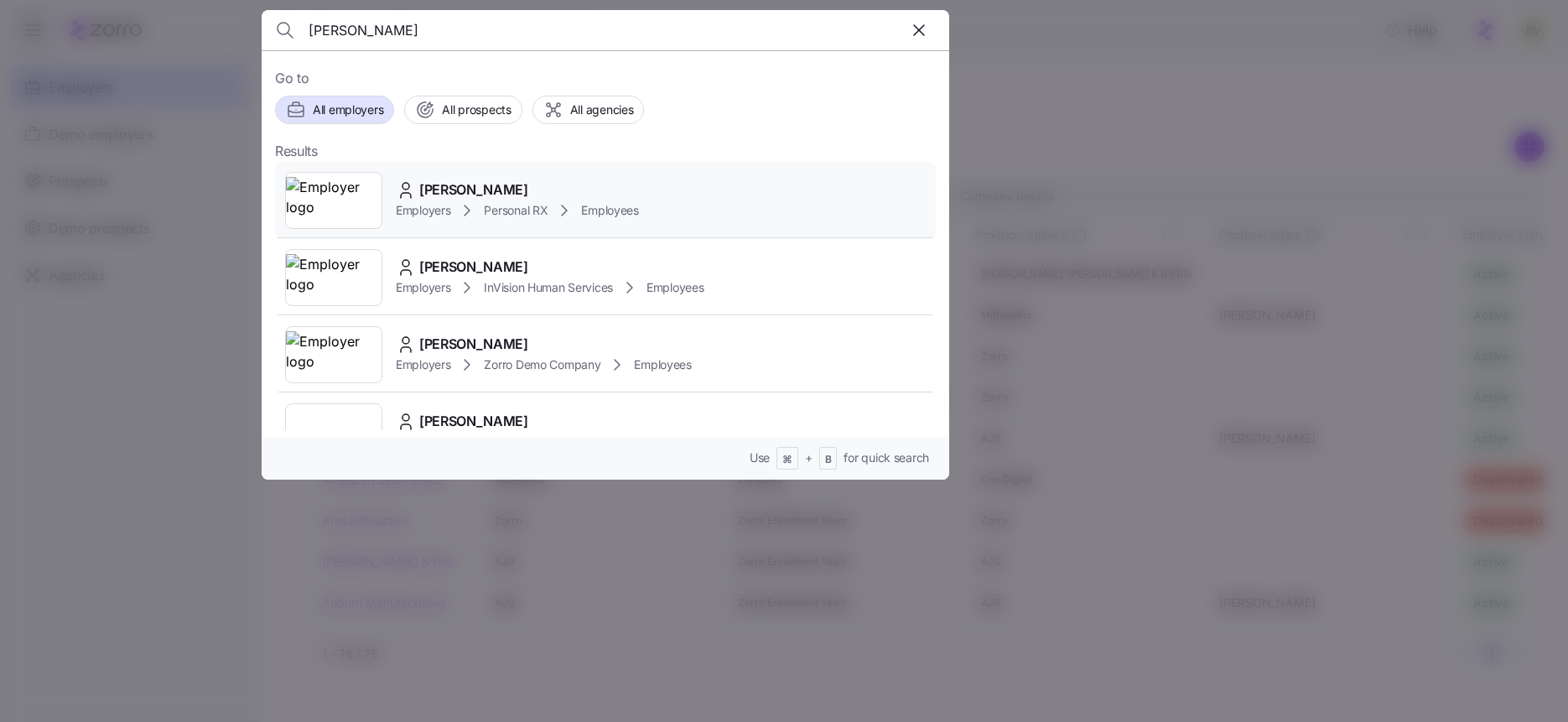 click at bounding box center [334, 200] 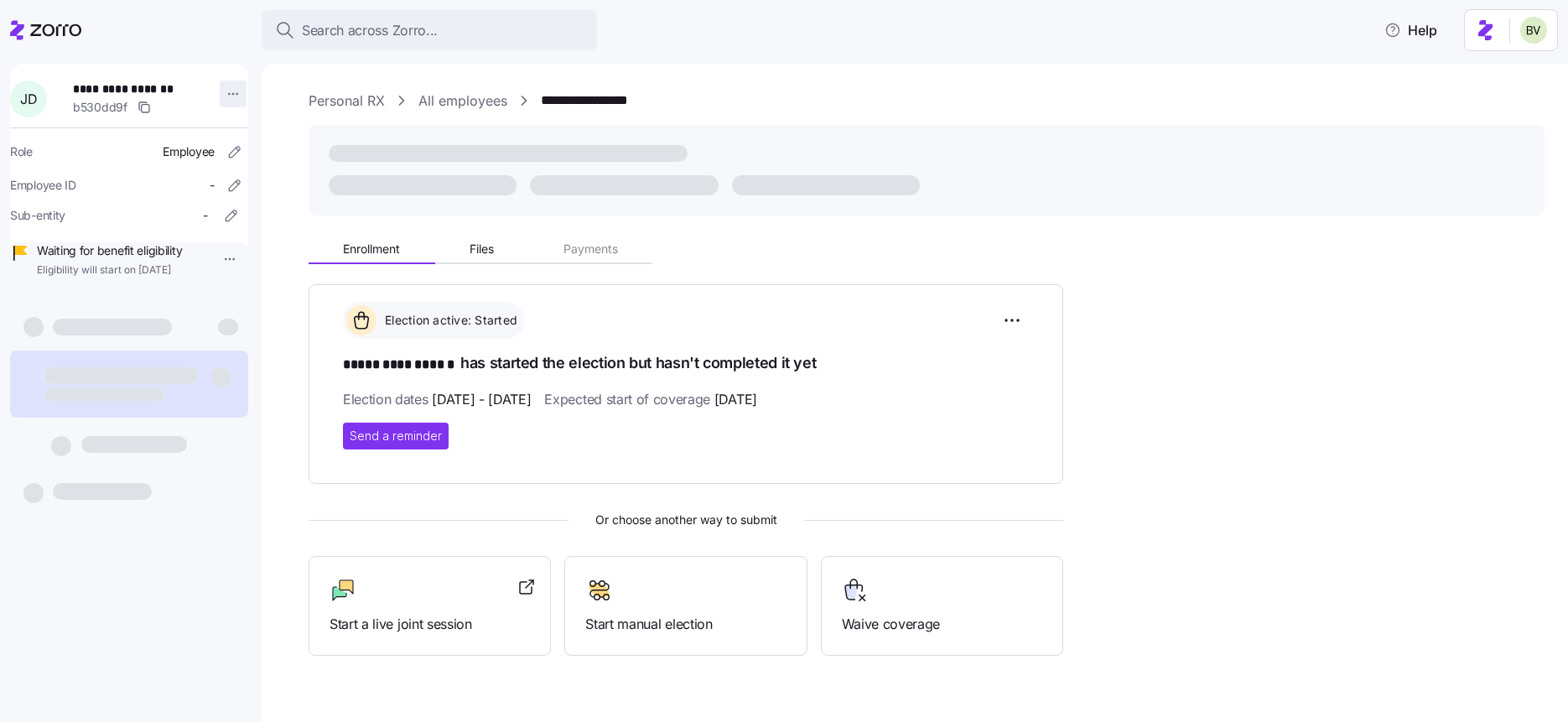 click on "**********" at bounding box center (784, 356) 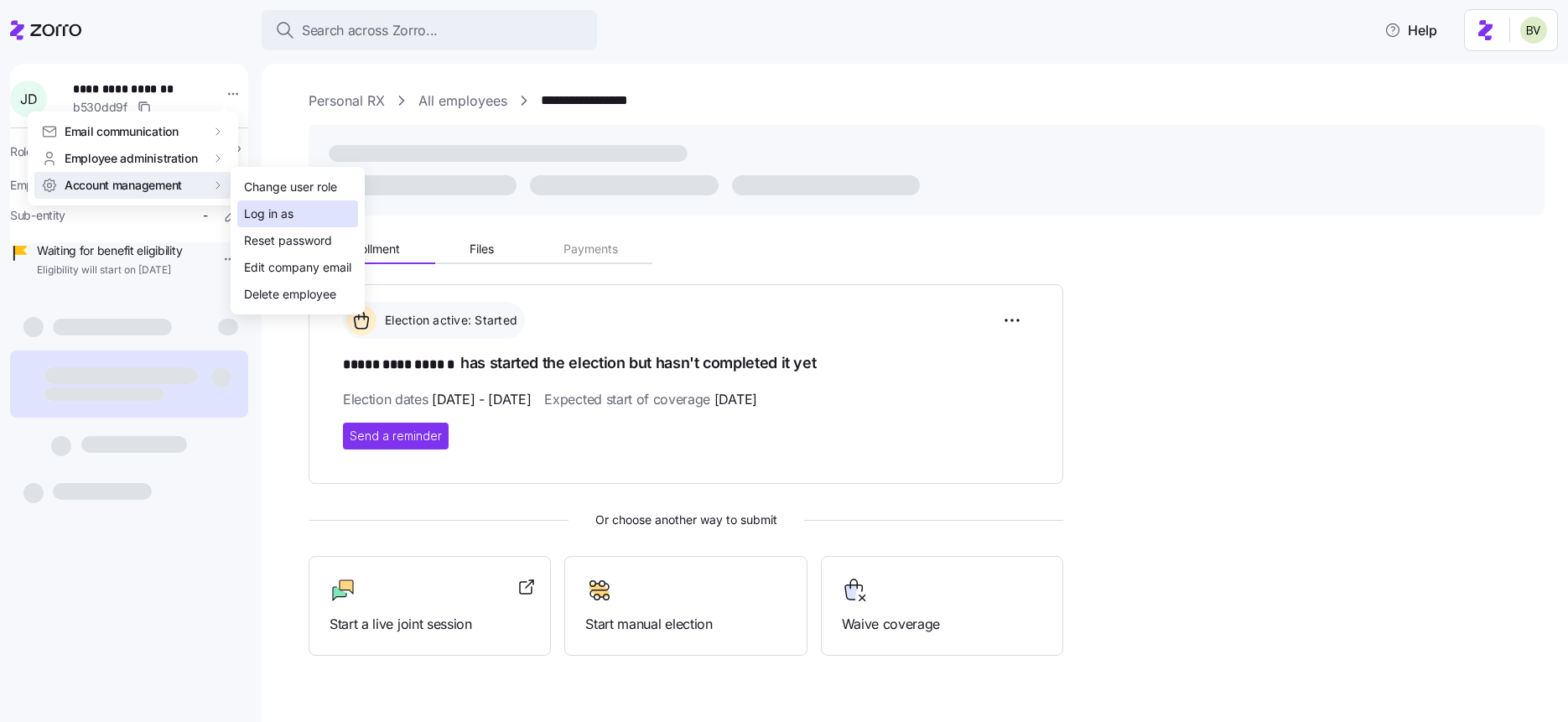 click on "Log in as" at bounding box center (268, 214) 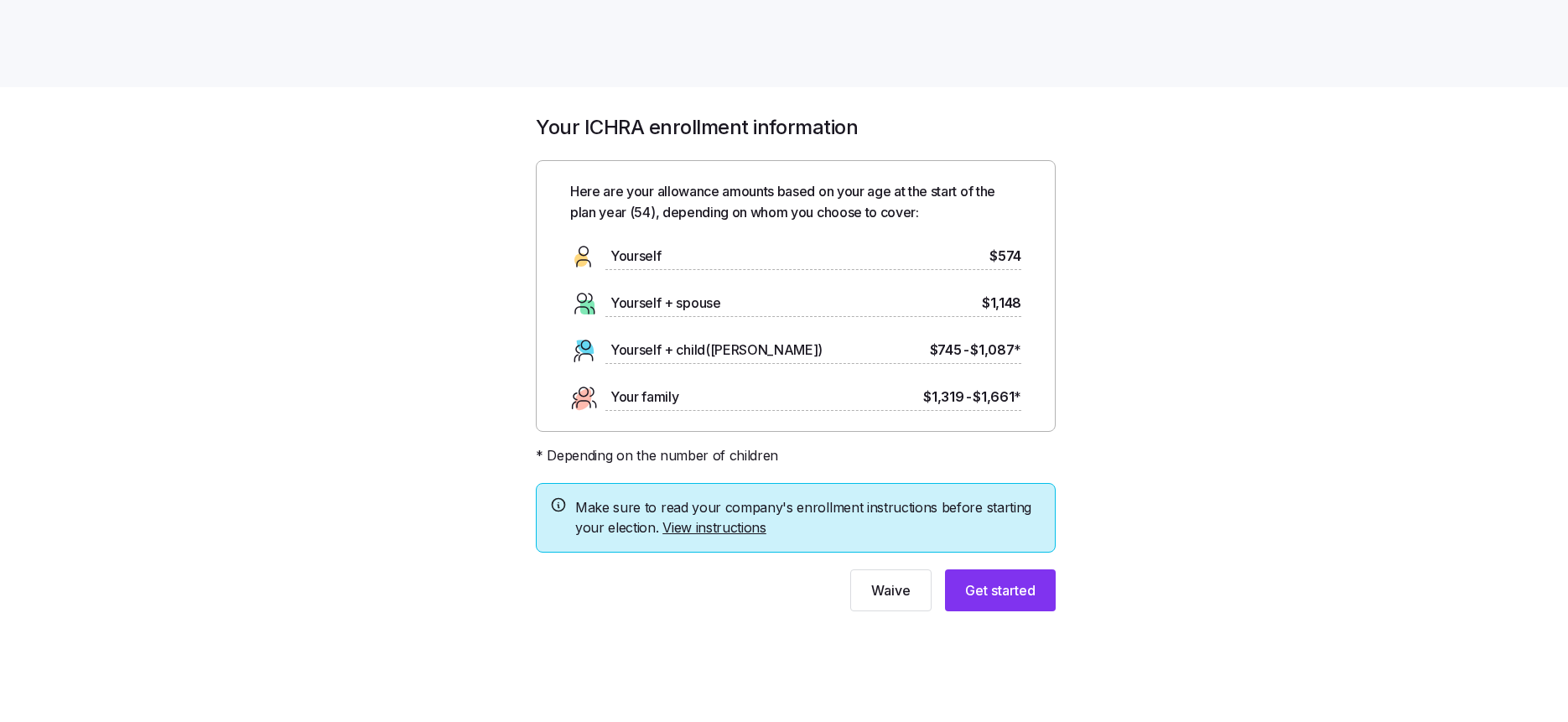 scroll, scrollTop: 0, scrollLeft: 0, axis: both 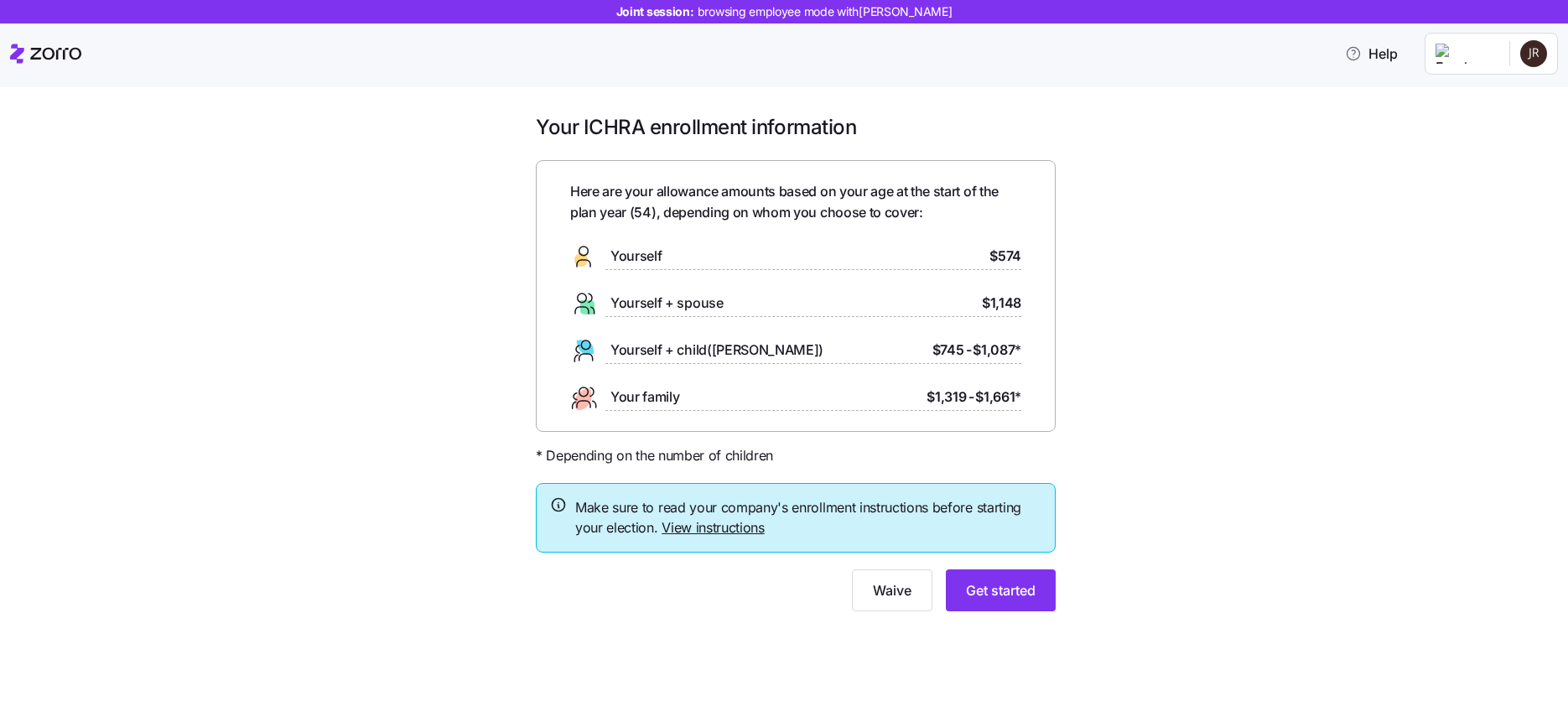 click on "View instructions" at bounding box center (713, 527) 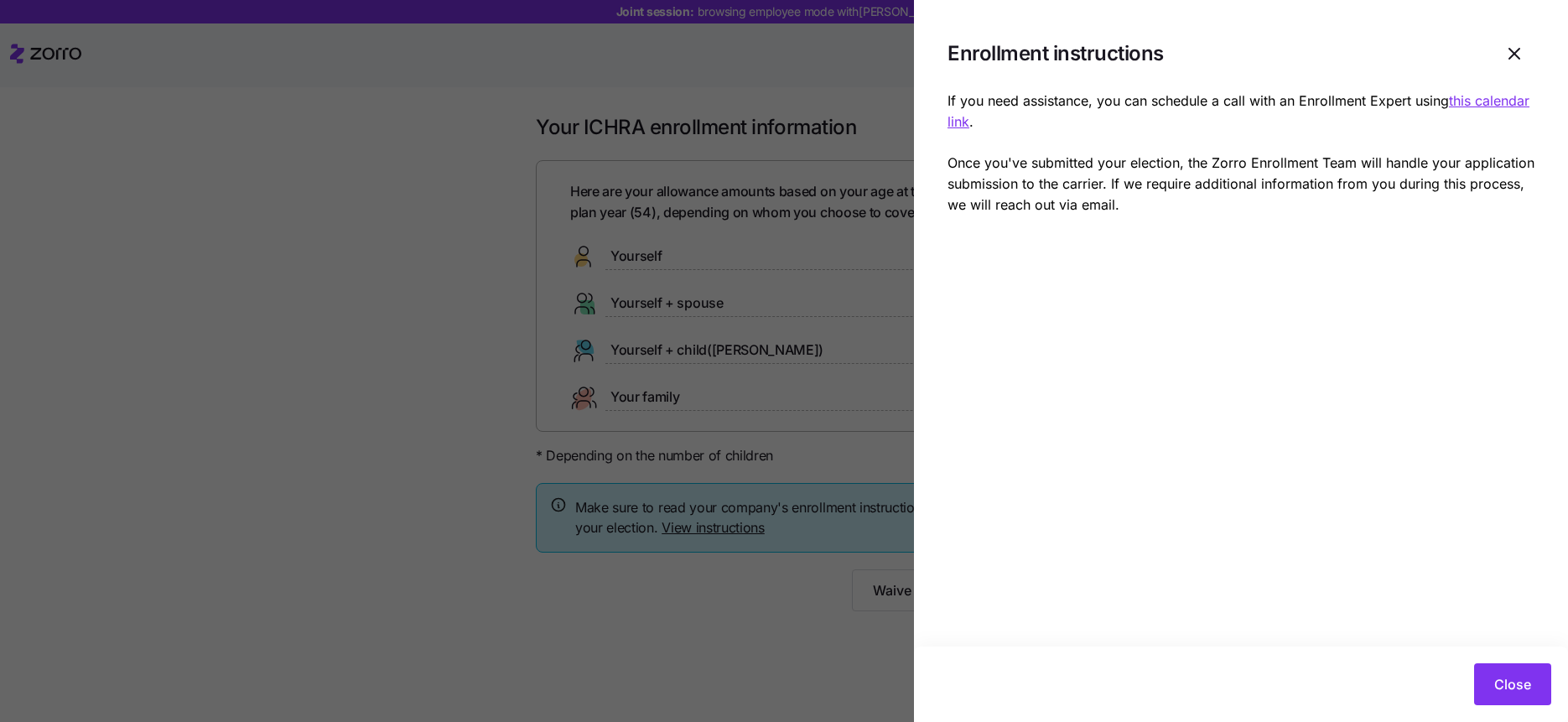 click on "this calendar link" at bounding box center (1238, 111) 